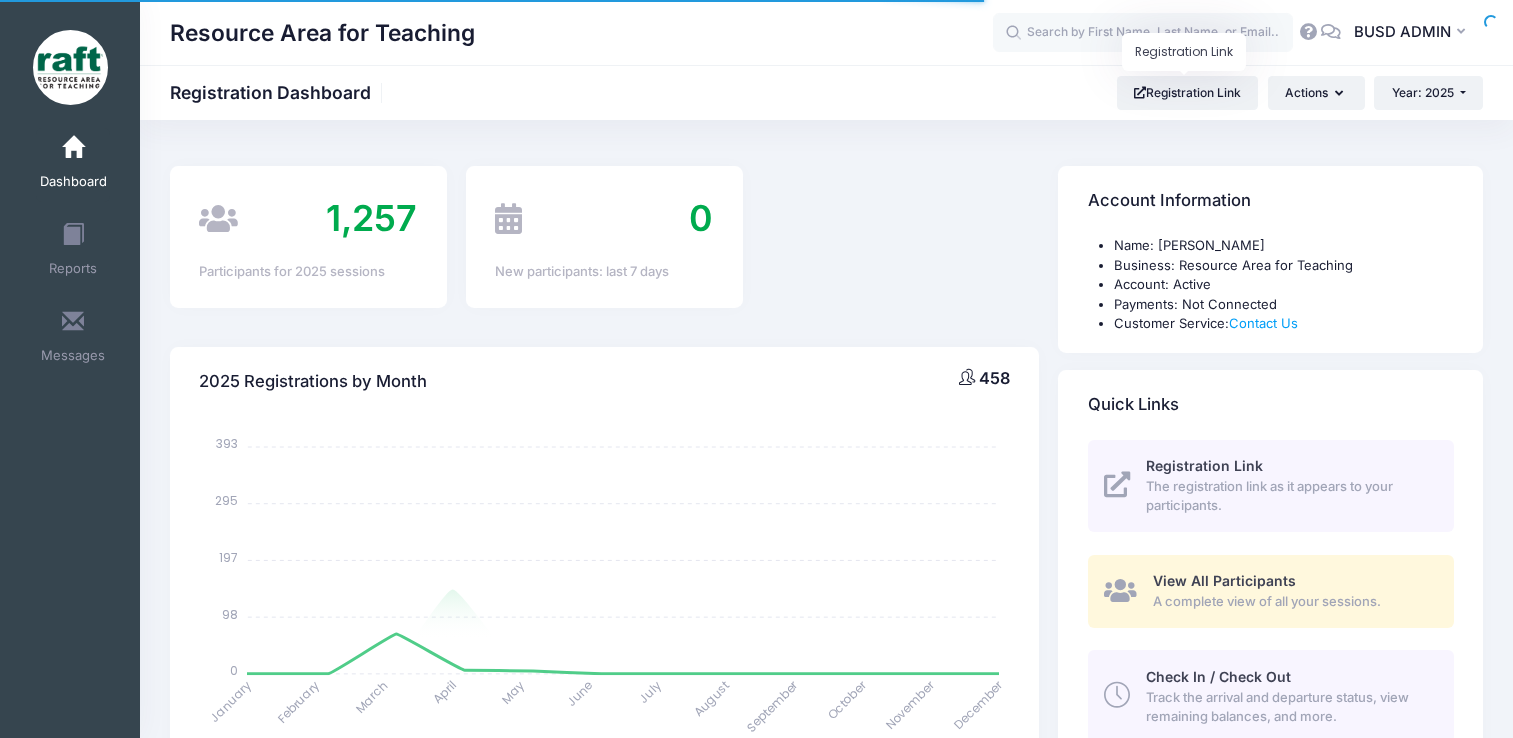 select 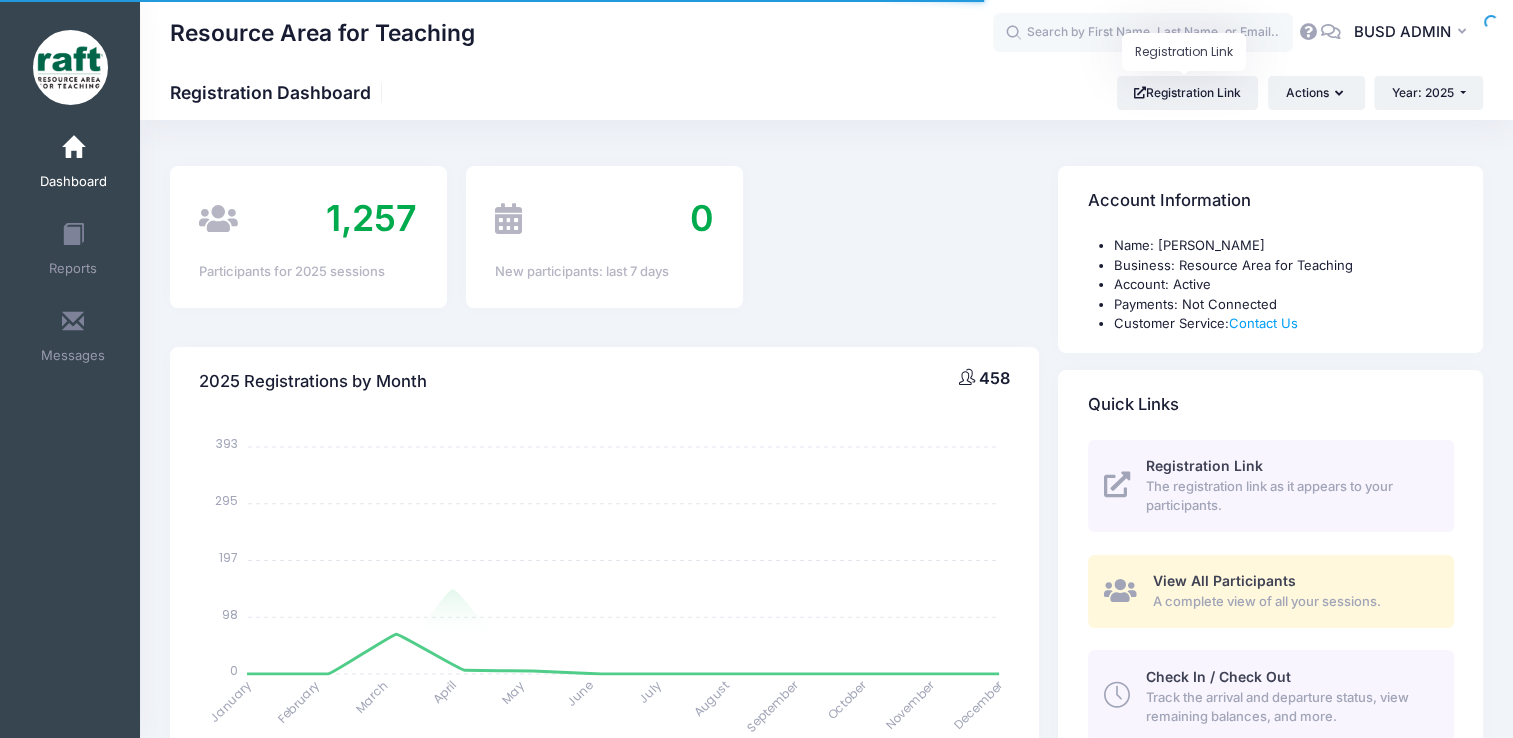 scroll, scrollTop: 0, scrollLeft: 0, axis: both 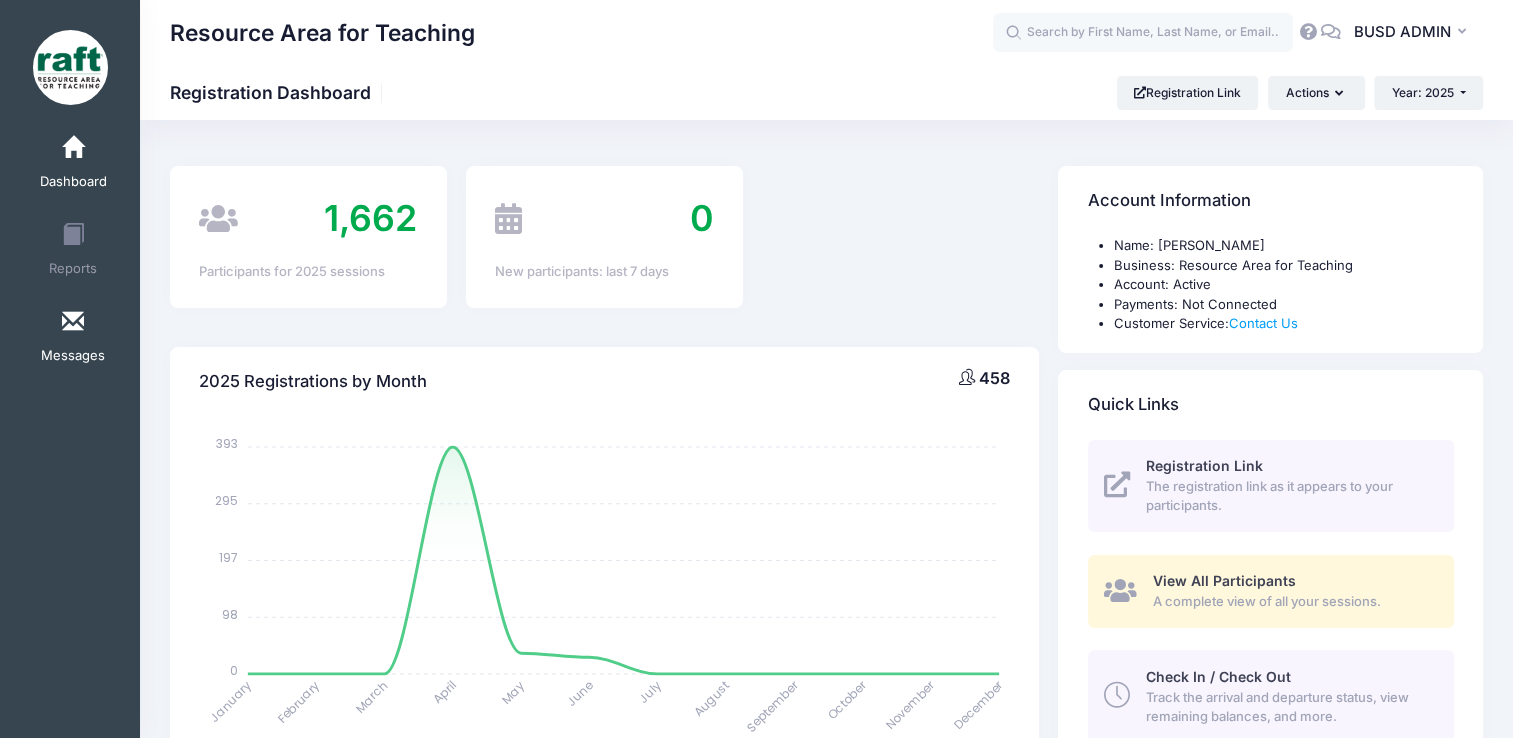 click on "Messages" at bounding box center (73, 339) 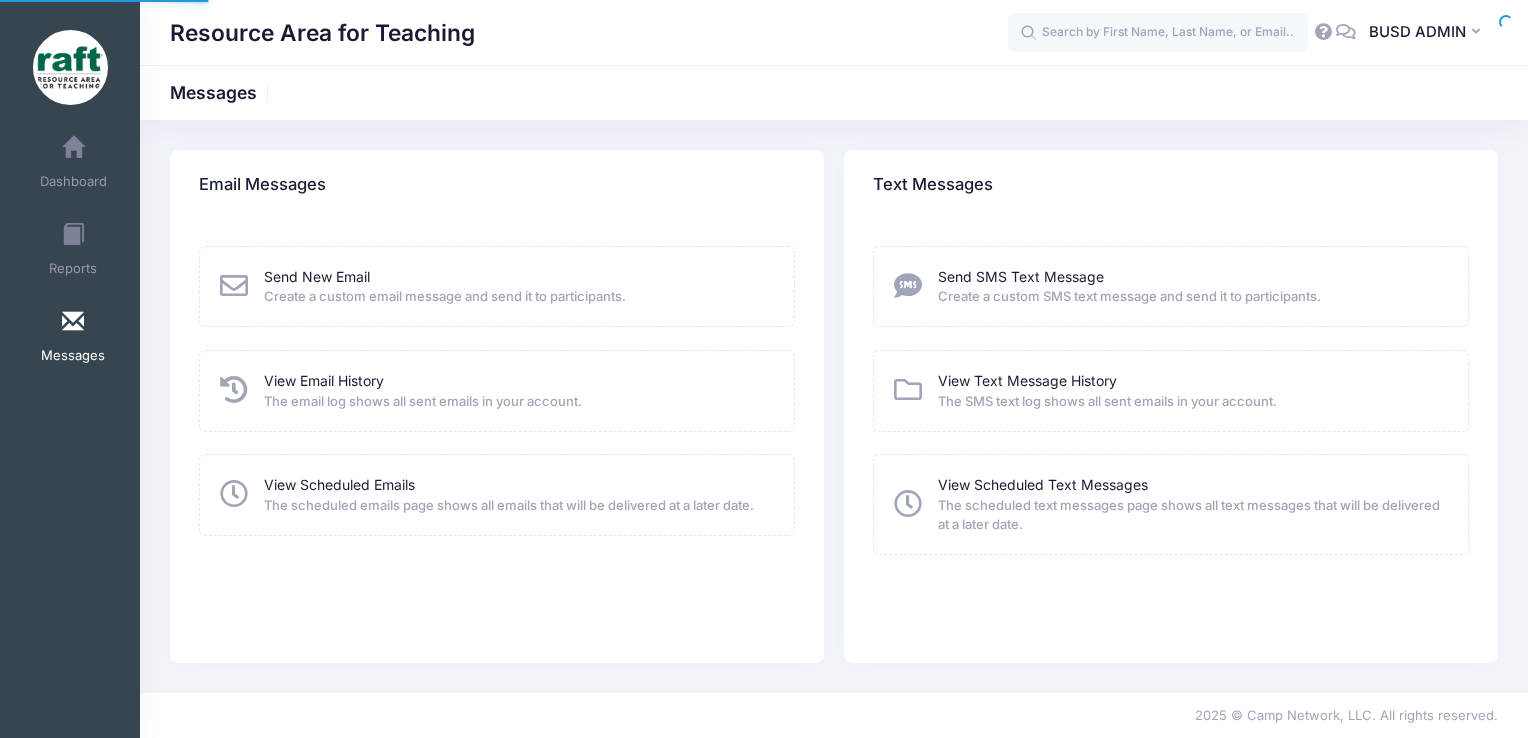 scroll, scrollTop: 0, scrollLeft: 0, axis: both 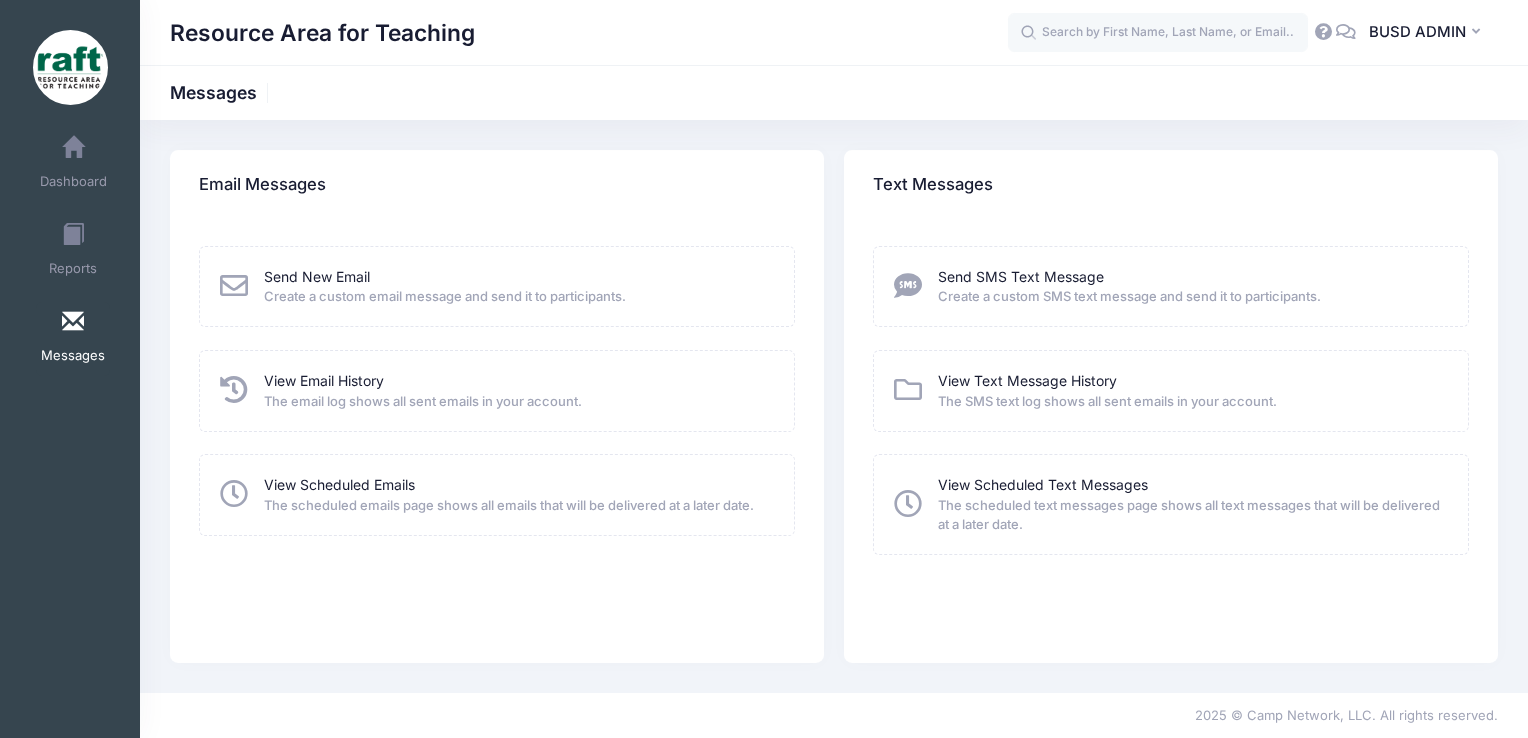 click on "Messages" at bounding box center (73, 339) 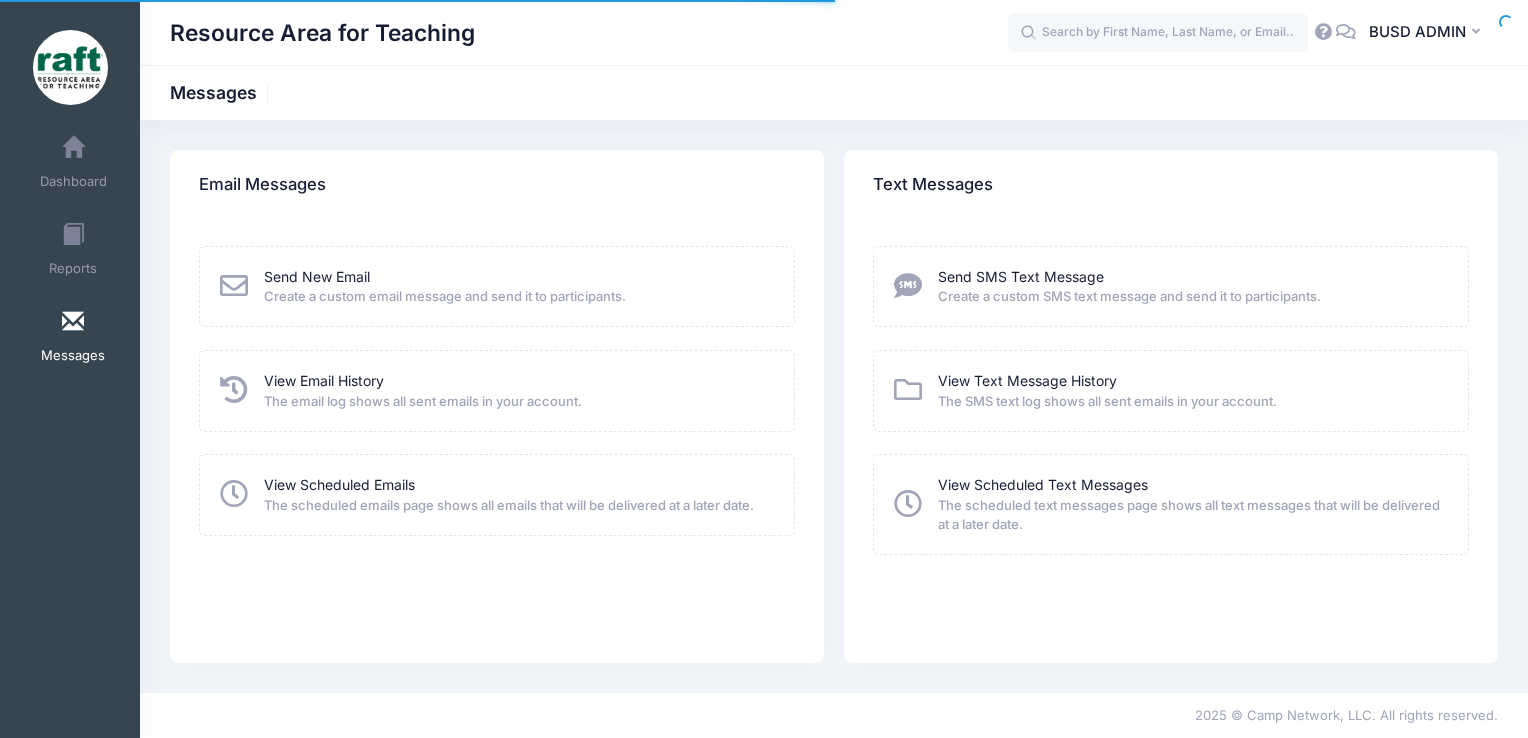 scroll, scrollTop: 0, scrollLeft: 0, axis: both 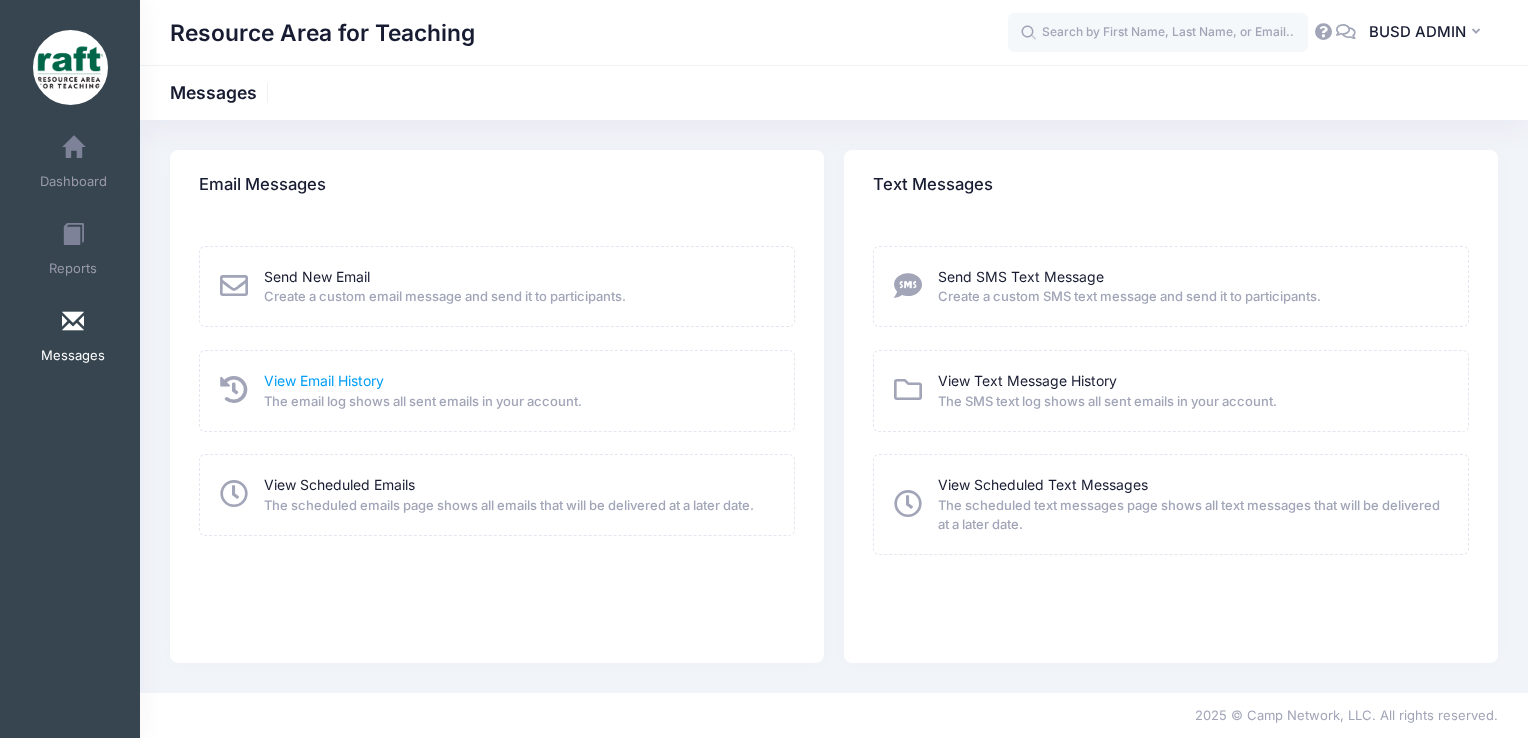 click on "View Email History" at bounding box center (324, 380) 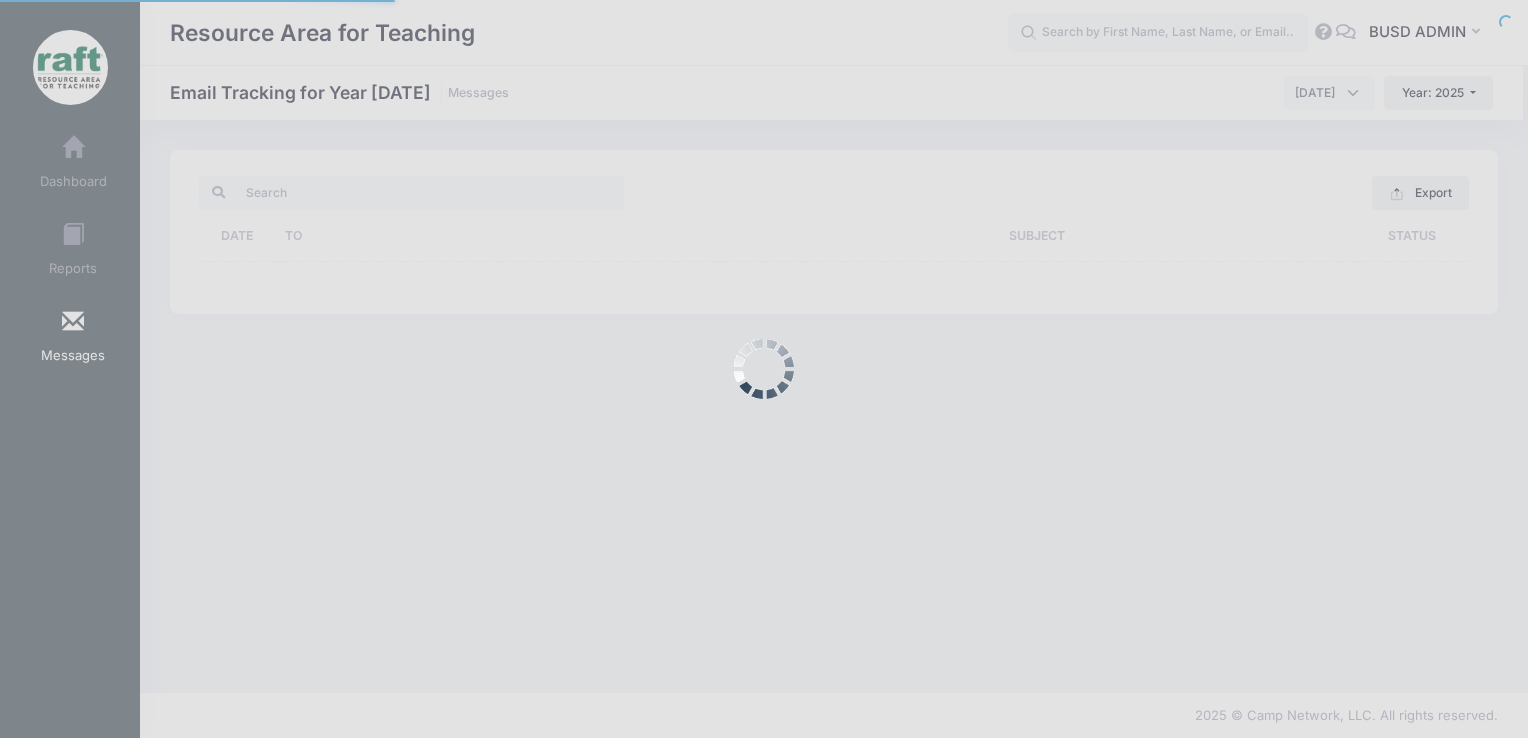 scroll, scrollTop: 0, scrollLeft: 0, axis: both 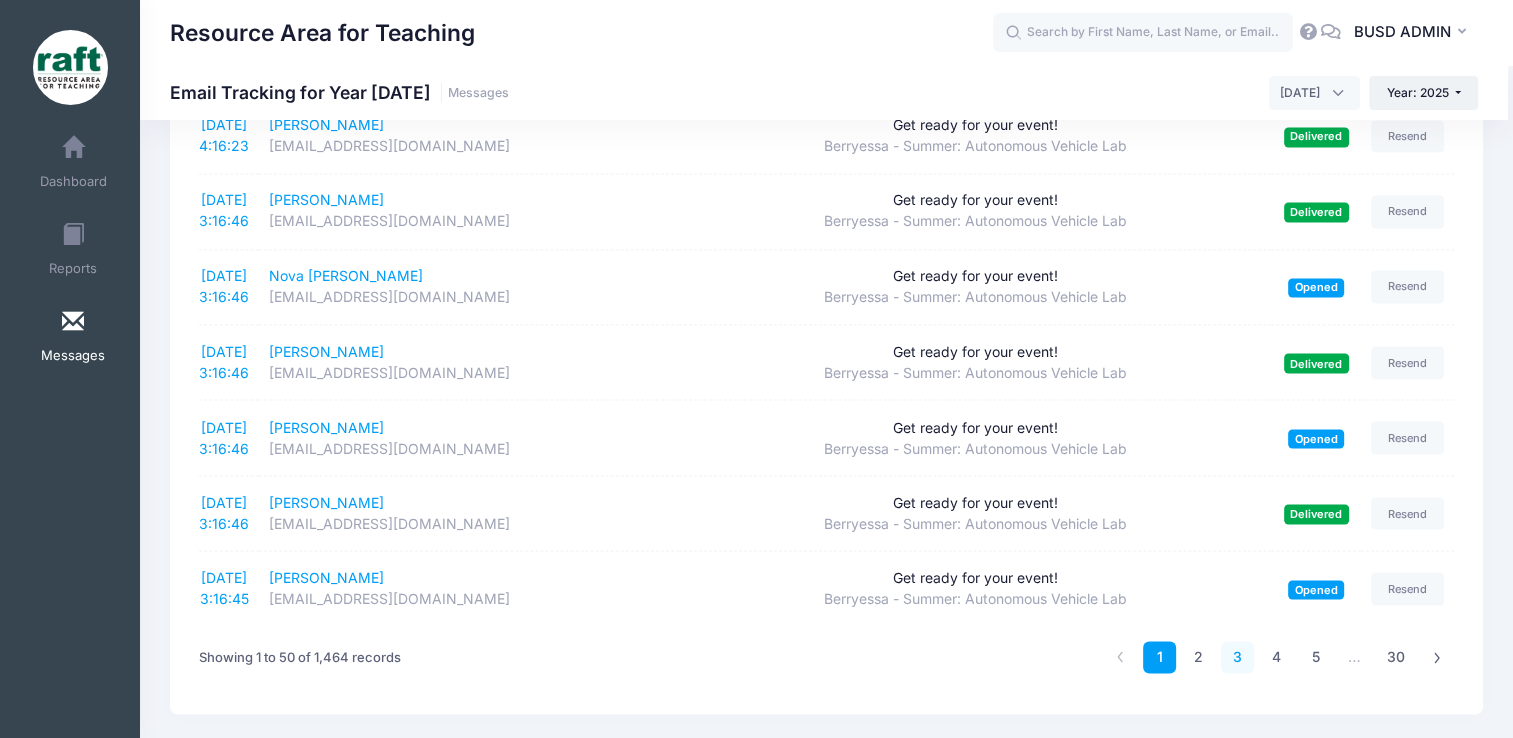click on "3" at bounding box center (1237, 657) 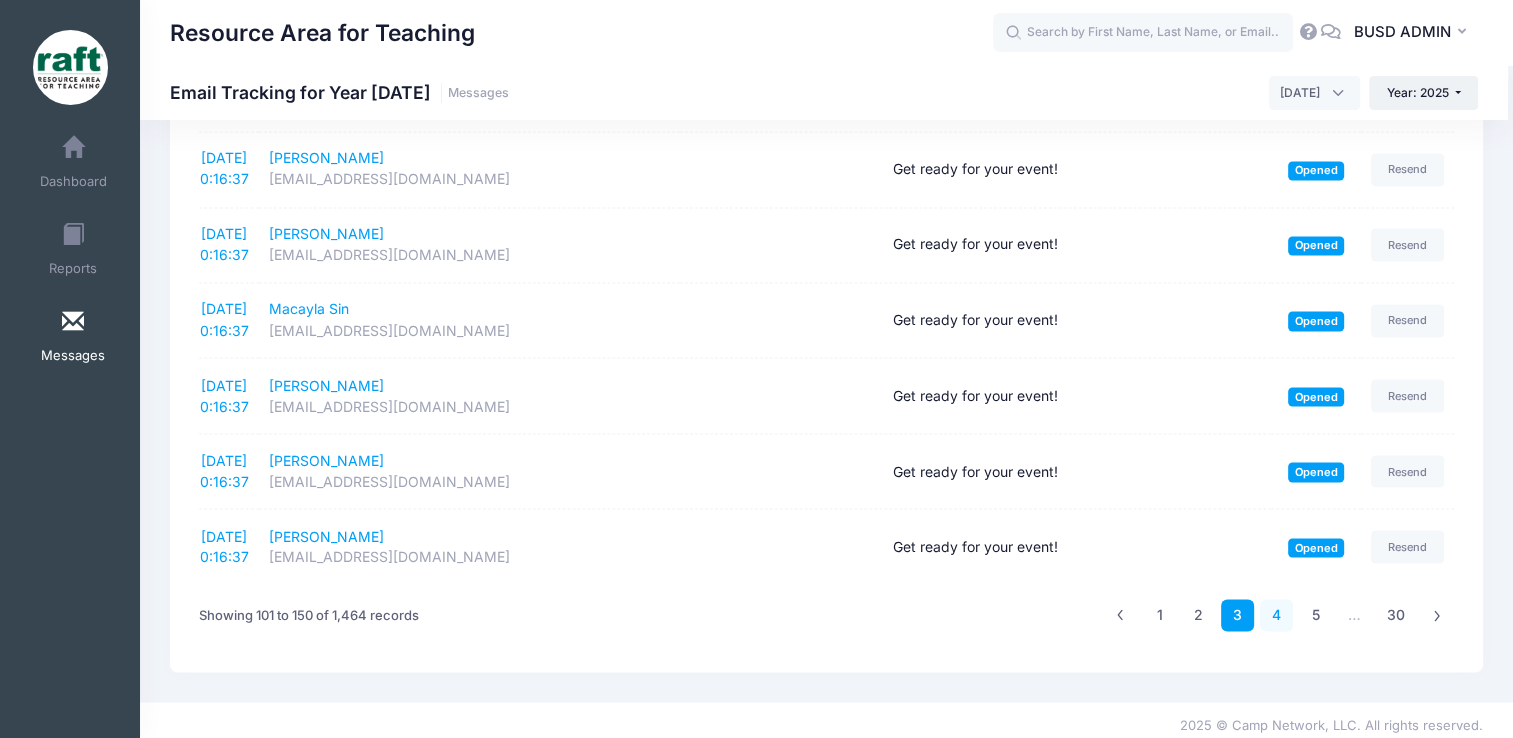 click on "4" at bounding box center [1276, 615] 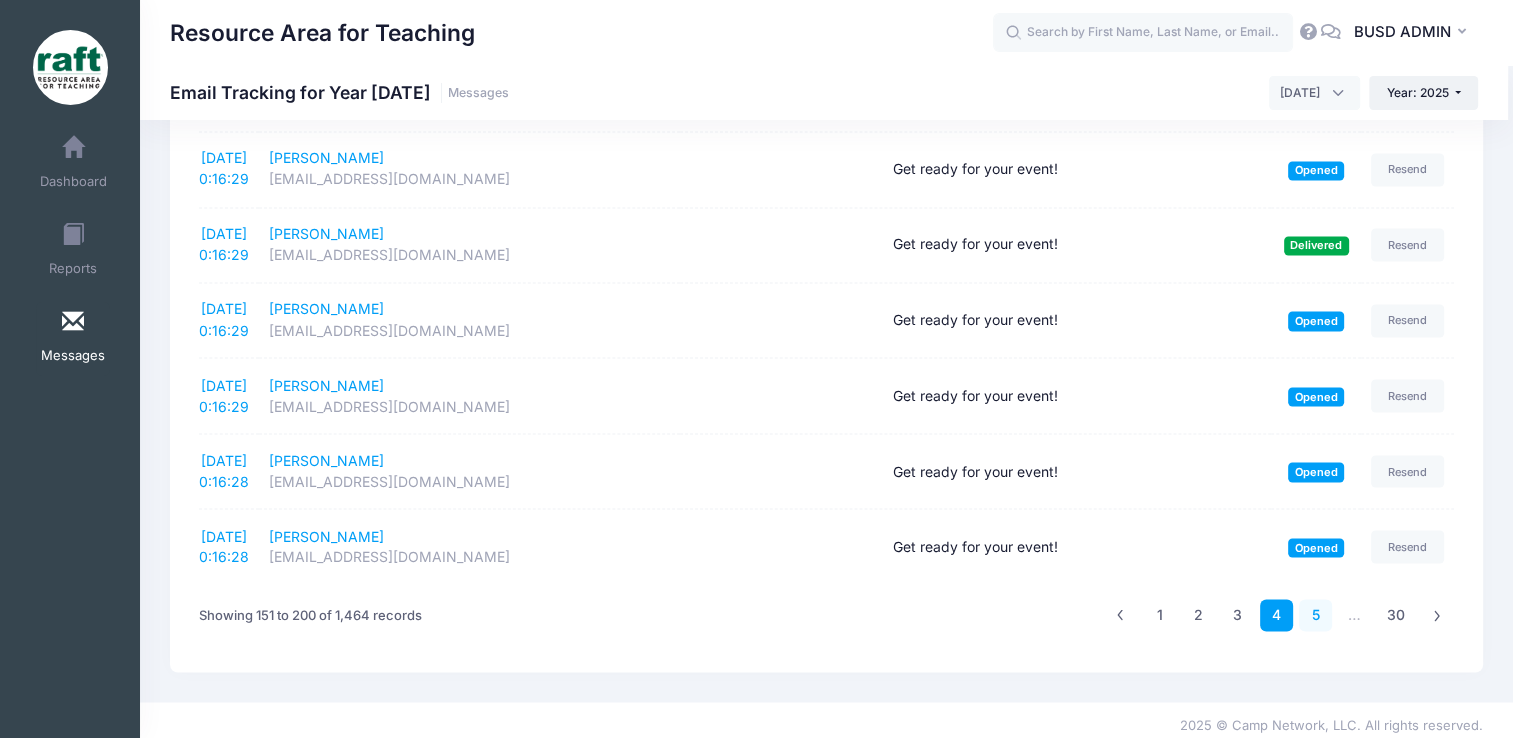 click on "5" at bounding box center [1315, 615] 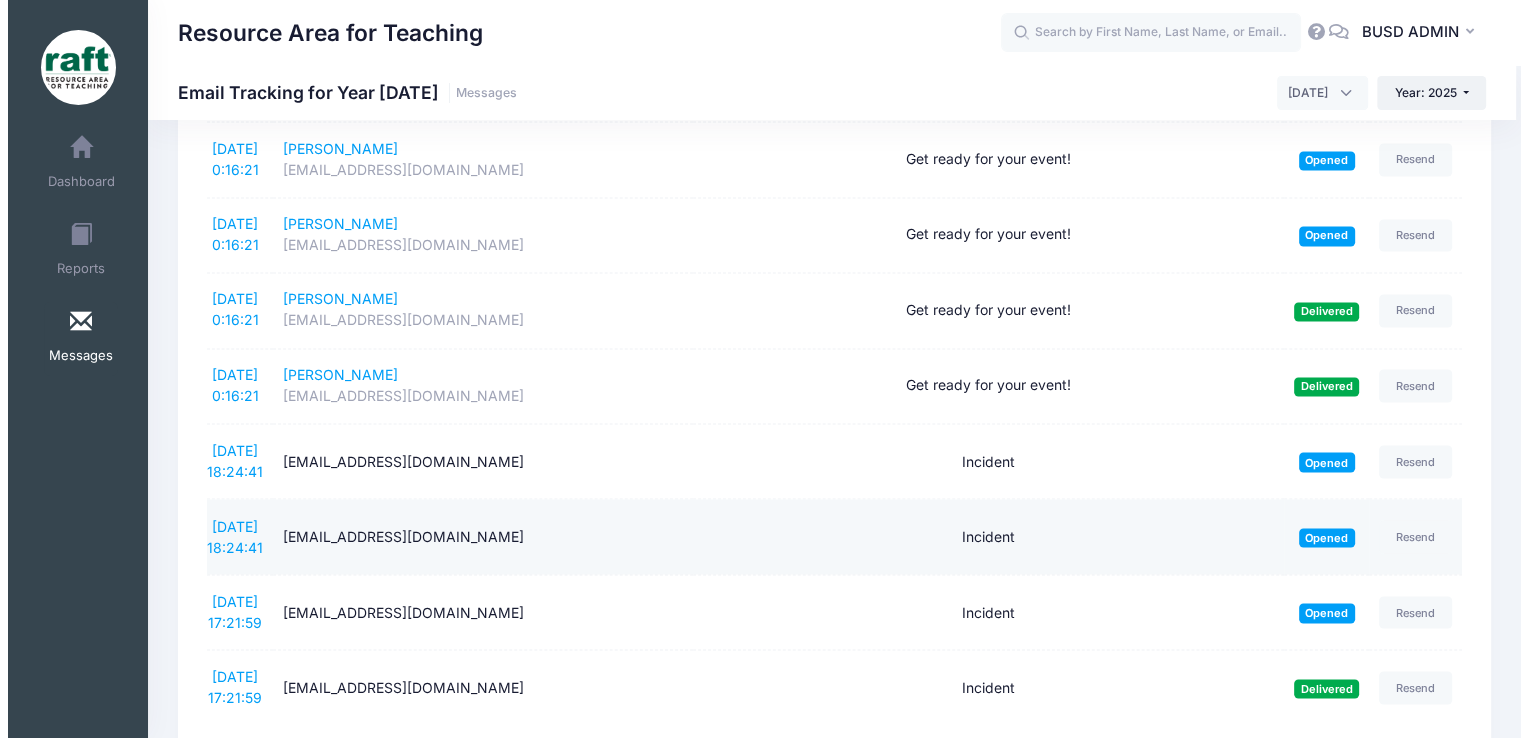 scroll, scrollTop: 3434, scrollLeft: 0, axis: vertical 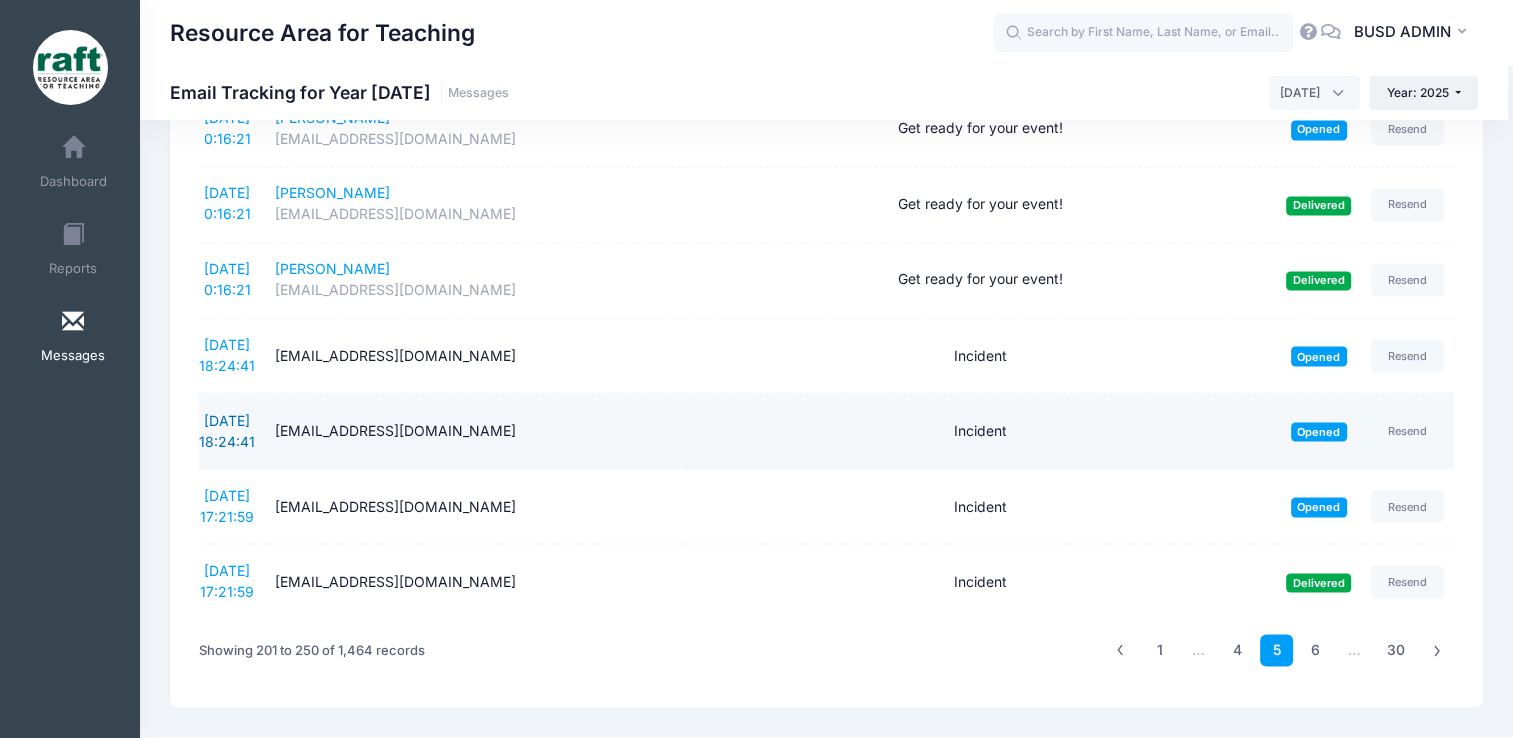 click on "7/11/2025 18:24:41" at bounding box center [227, 430] 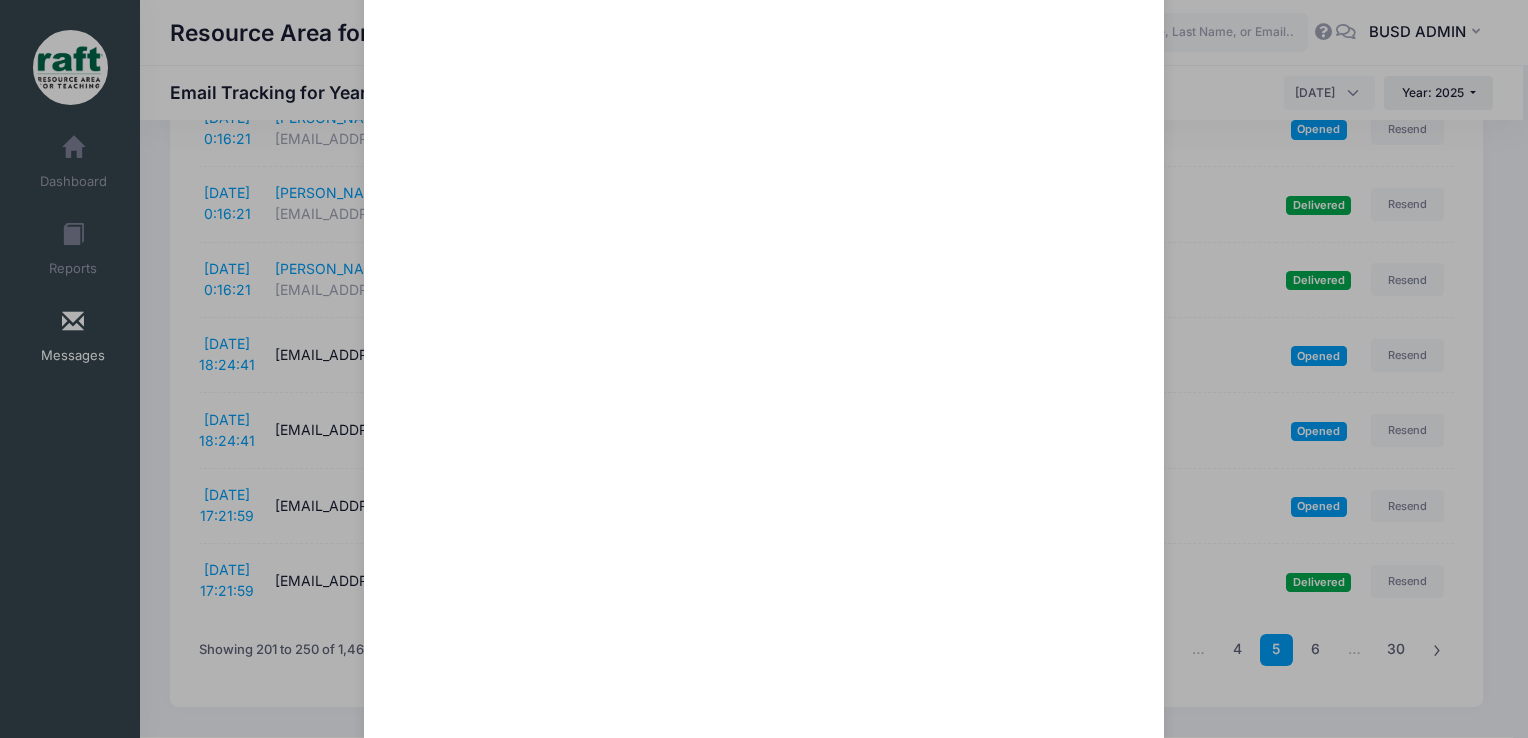 scroll, scrollTop: 307, scrollLeft: 0, axis: vertical 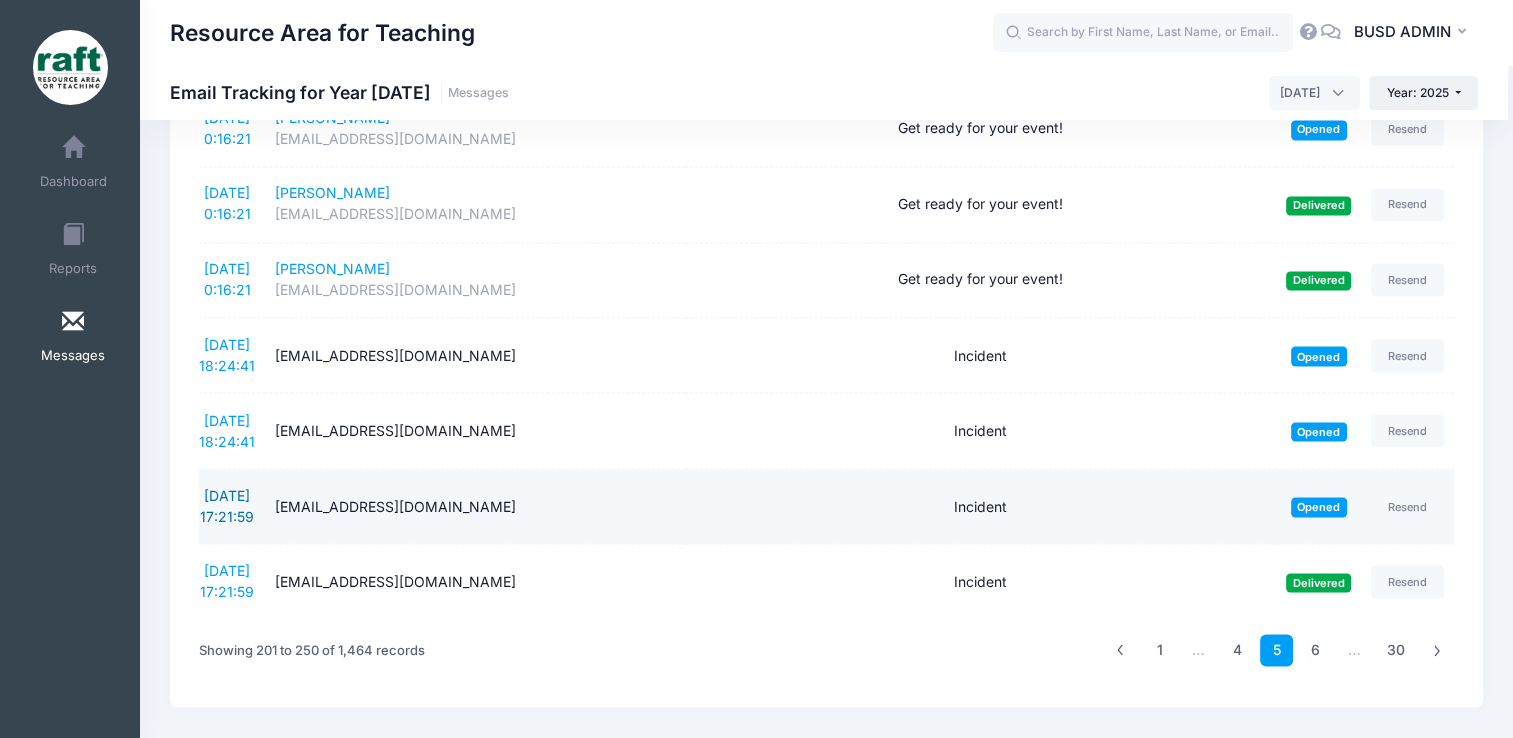click on "7/11/2025 17:21:59" at bounding box center [227, 505] 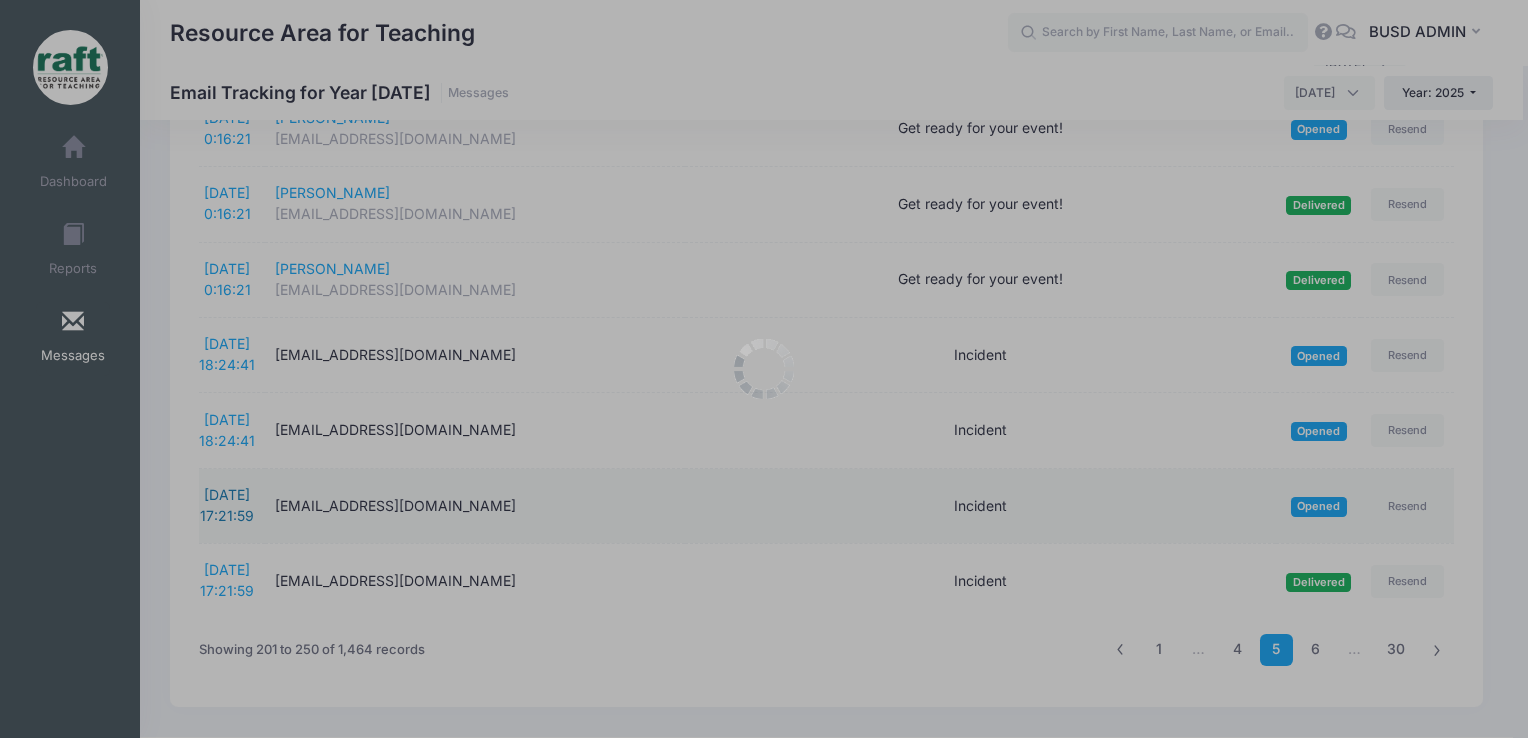 scroll, scrollTop: 0, scrollLeft: 0, axis: both 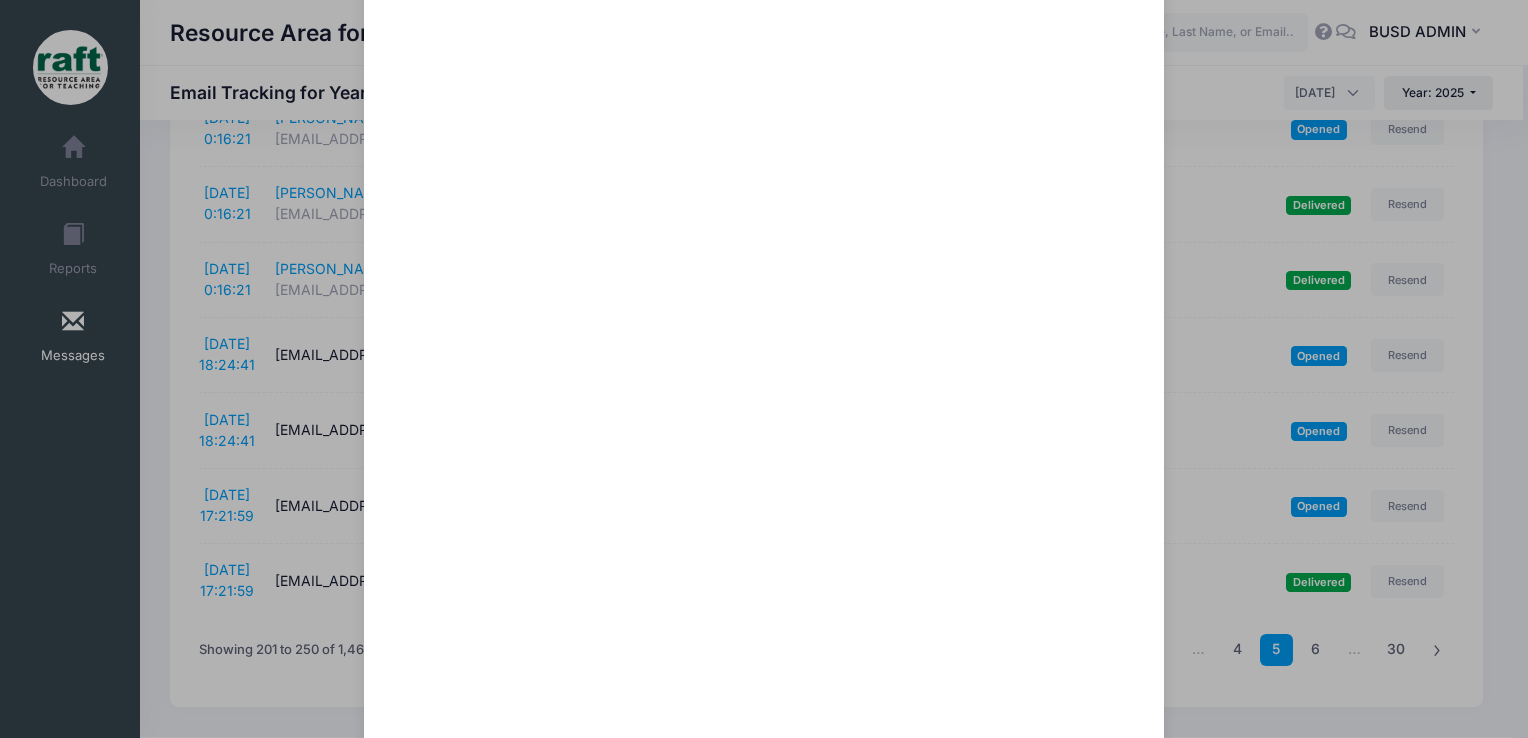 click on "Incident
Sent:  7/11/2025 17:21:59
Opened  on  7/11/2025 19:35:39
To:  huyenvtt2012@yahoo.com
Cc: orchardadmin@raft.net
Close" at bounding box center (764, 369) 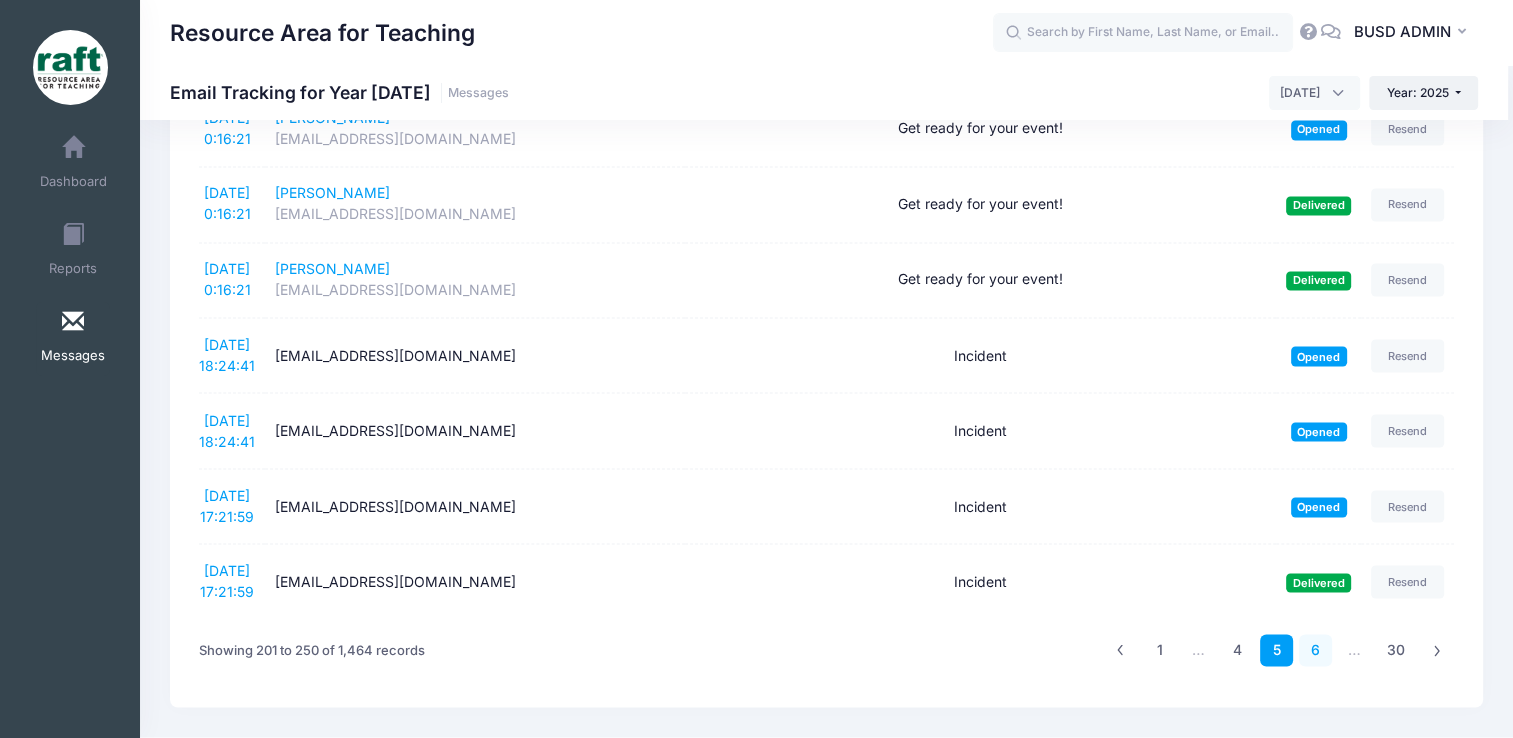 click on "6" at bounding box center [1315, 650] 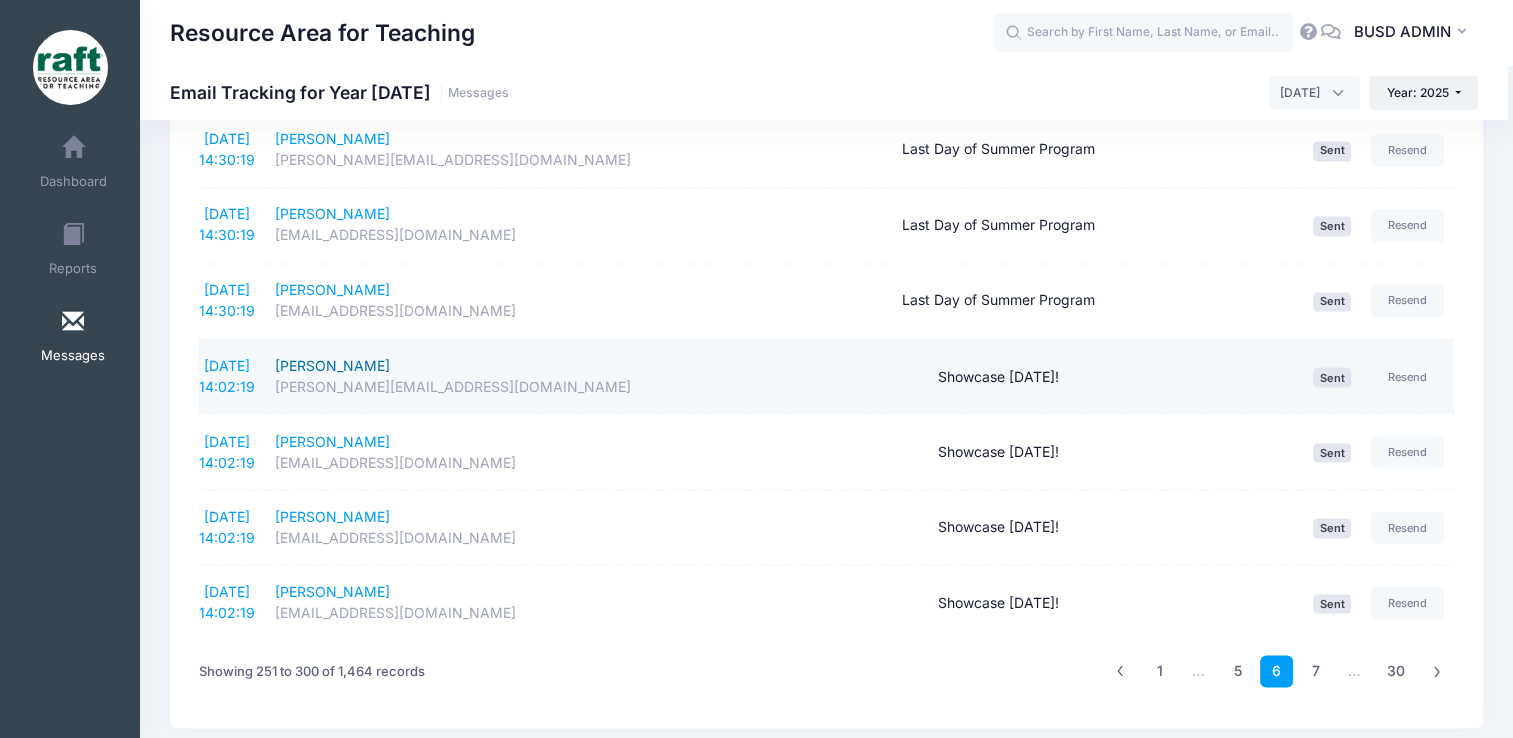 click on "Alexa Garcia" at bounding box center (480, 365) 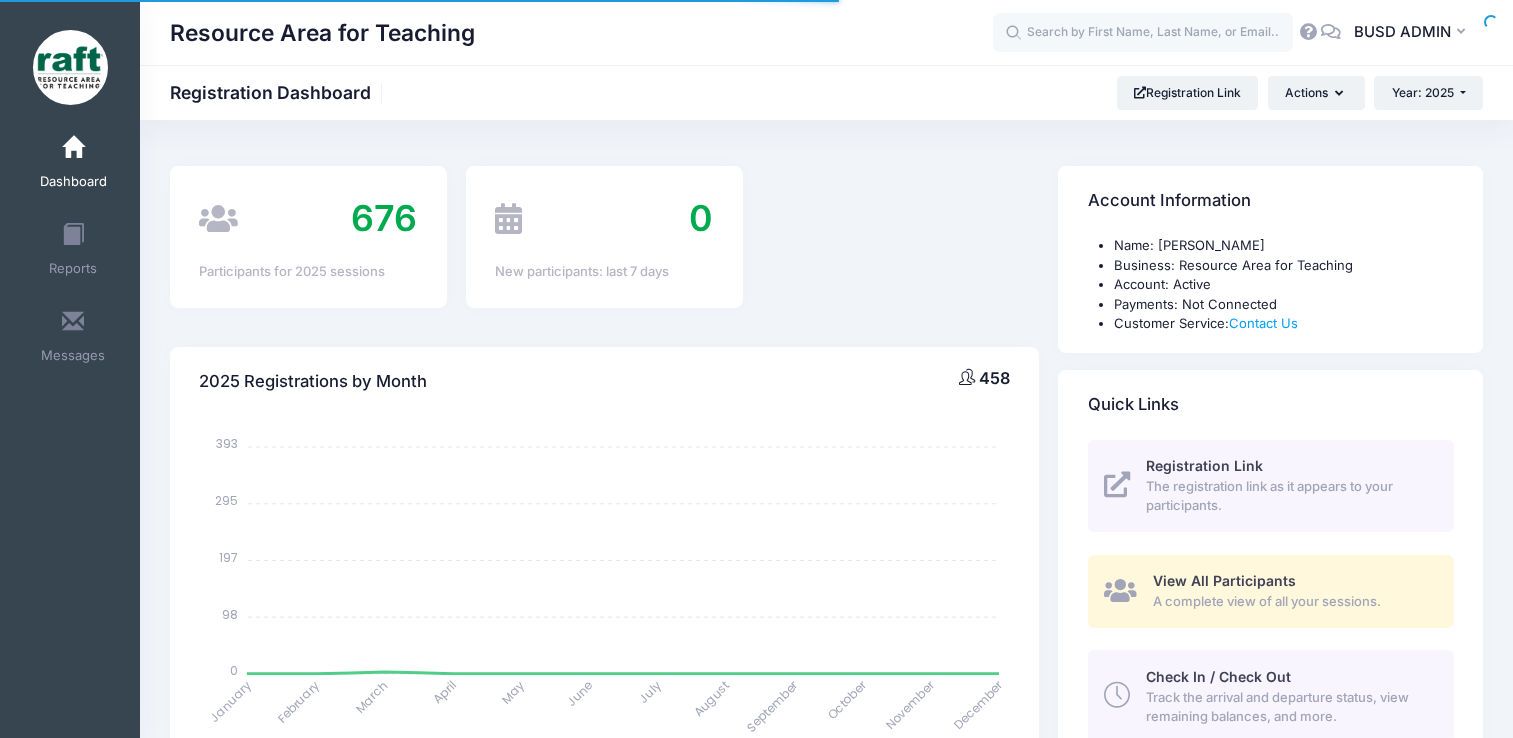 select 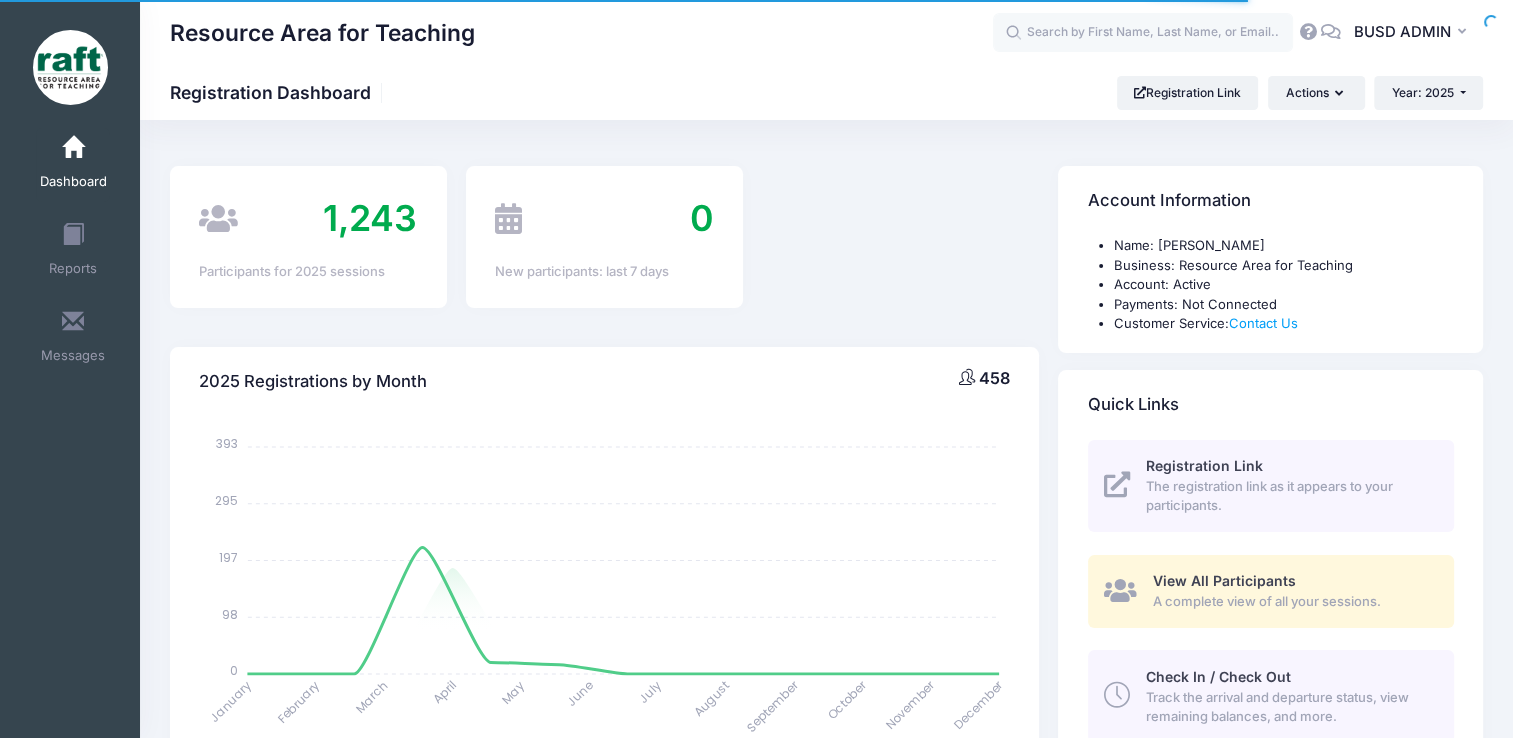 scroll, scrollTop: 0, scrollLeft: 0, axis: both 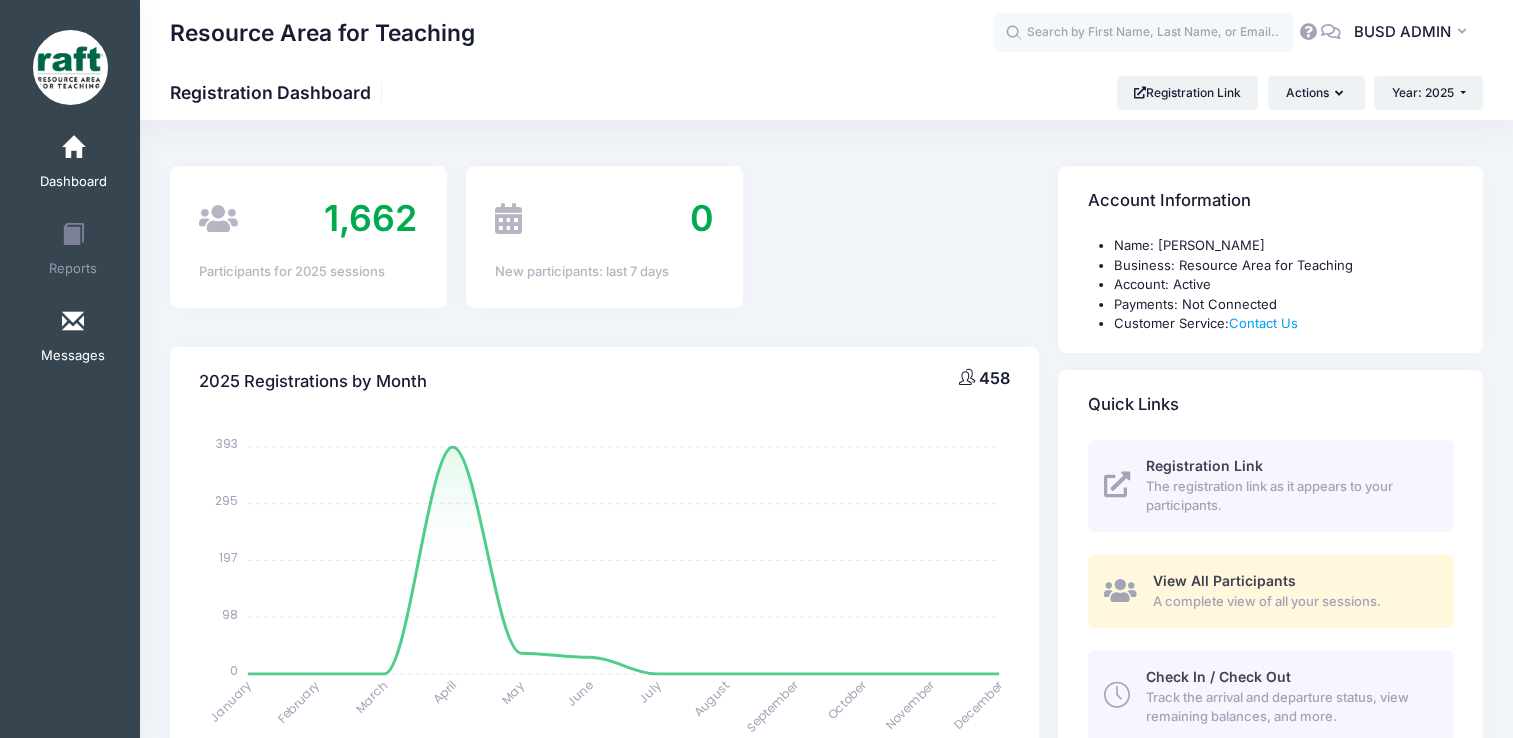 click on "Messages" at bounding box center (73, 339) 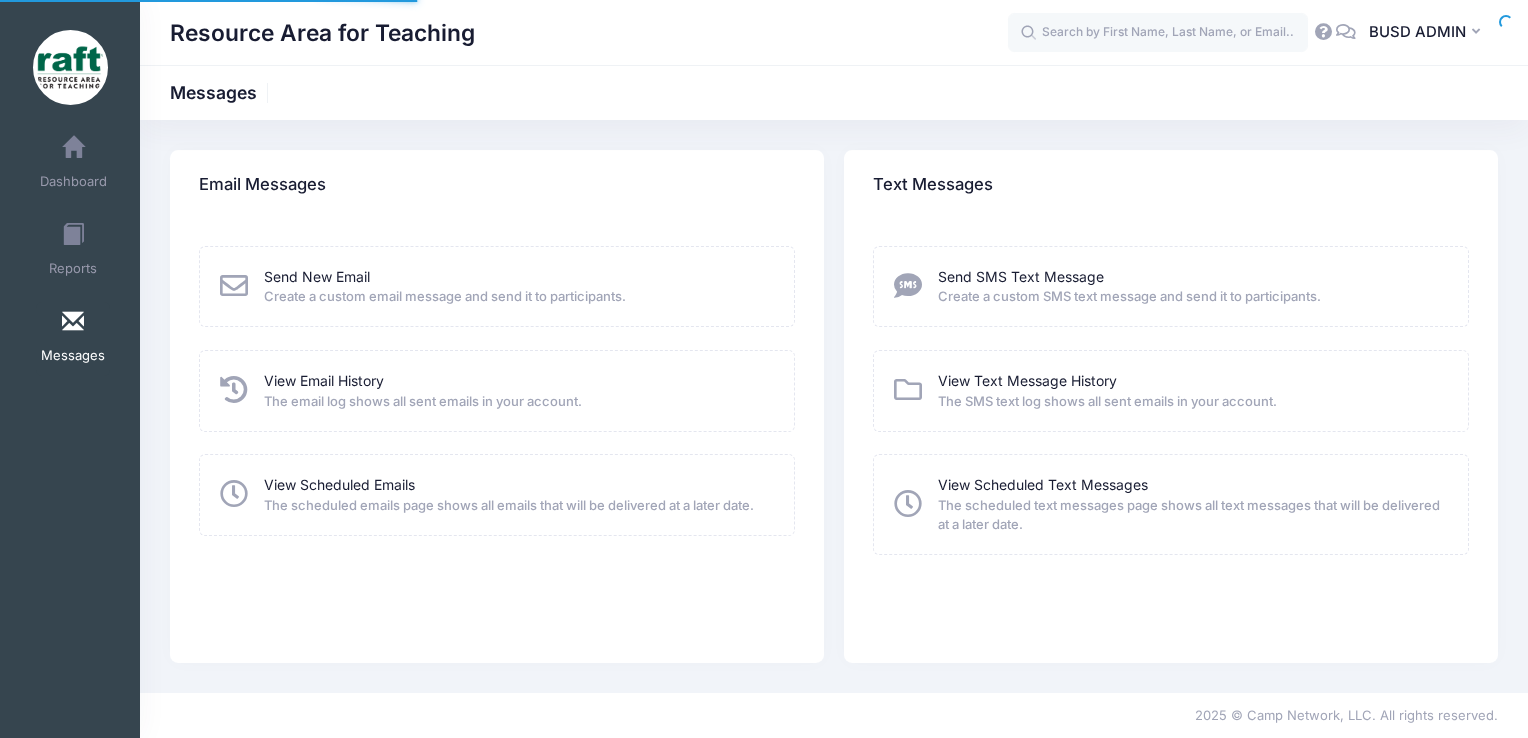 scroll, scrollTop: 0, scrollLeft: 0, axis: both 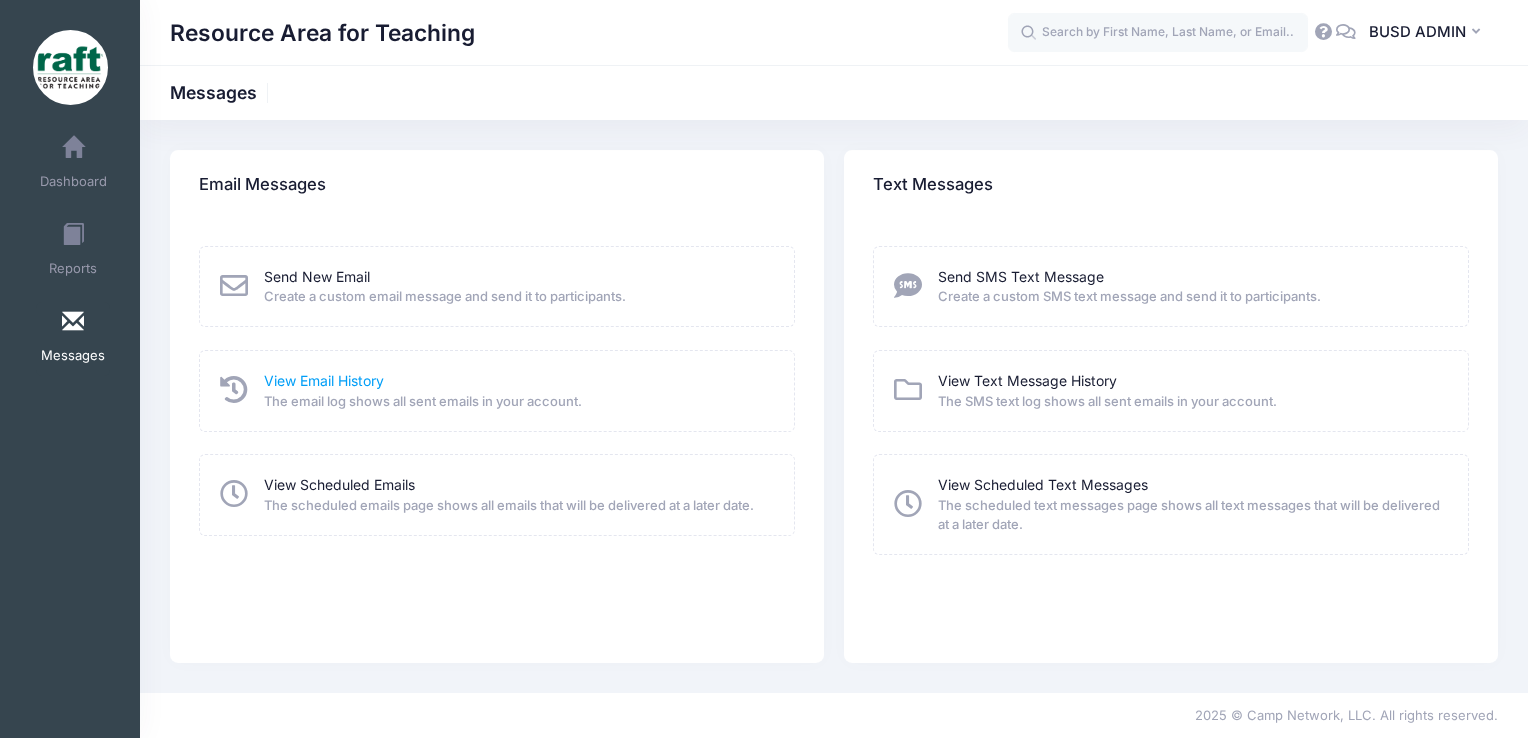 click on "View Email History" at bounding box center (324, 380) 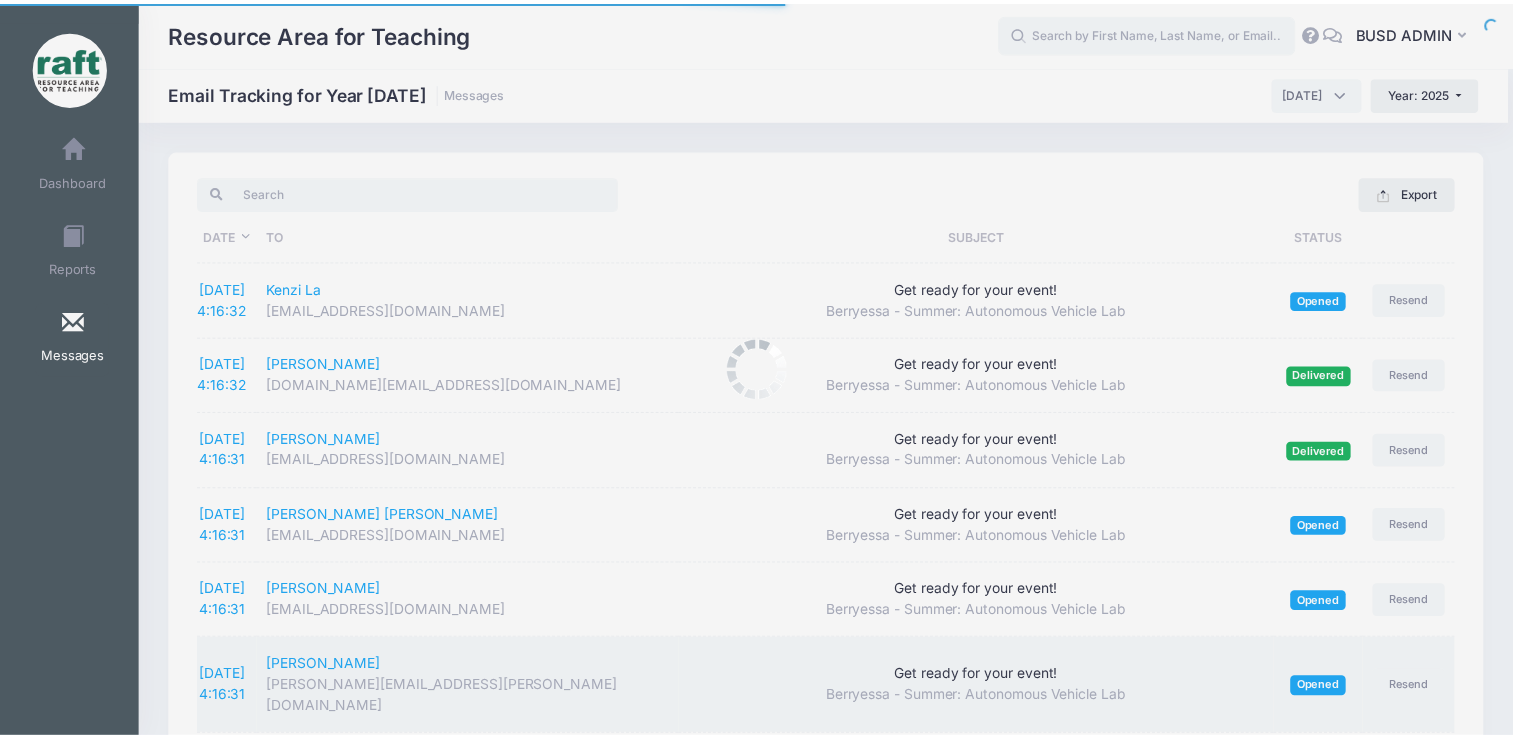 scroll, scrollTop: 0, scrollLeft: 0, axis: both 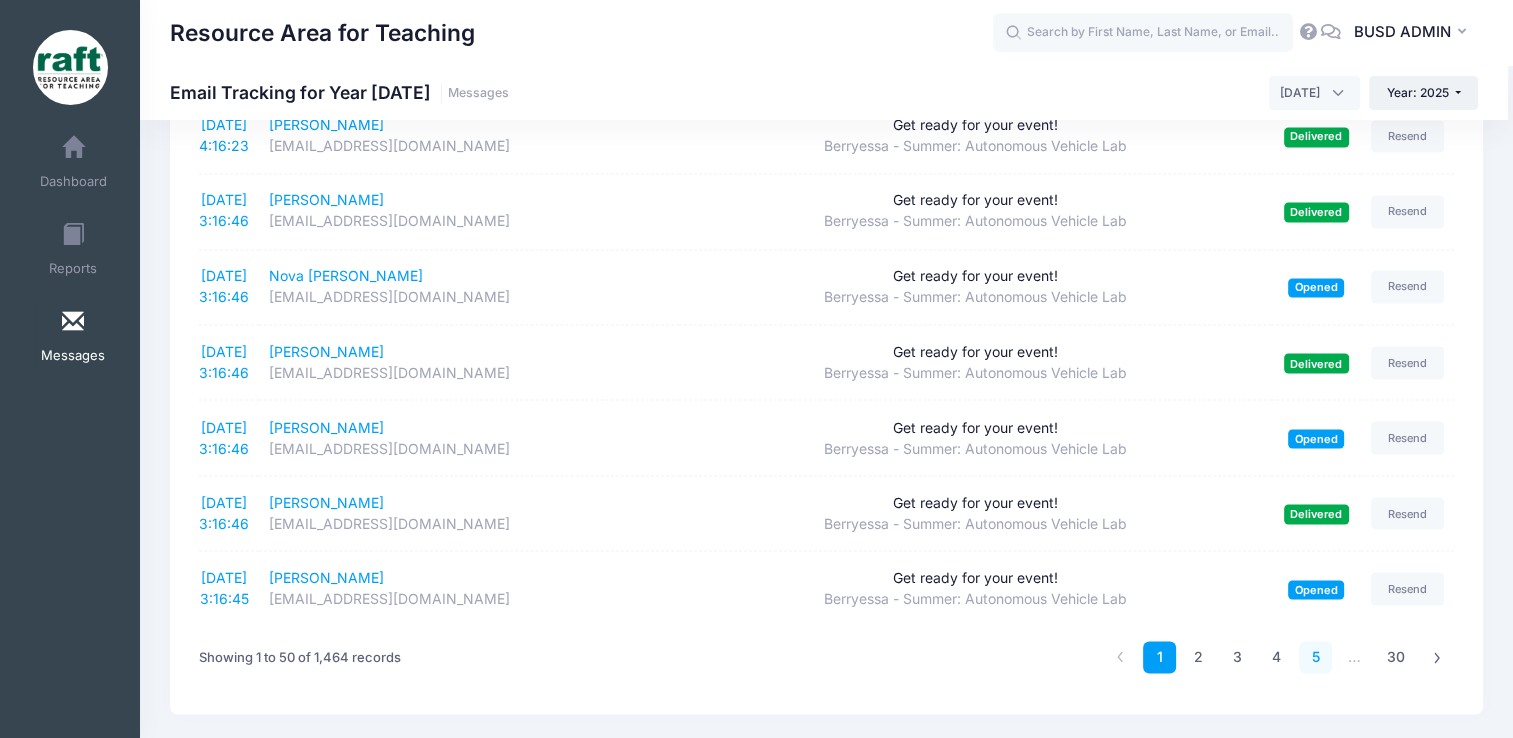 click on "5" at bounding box center (1315, 657) 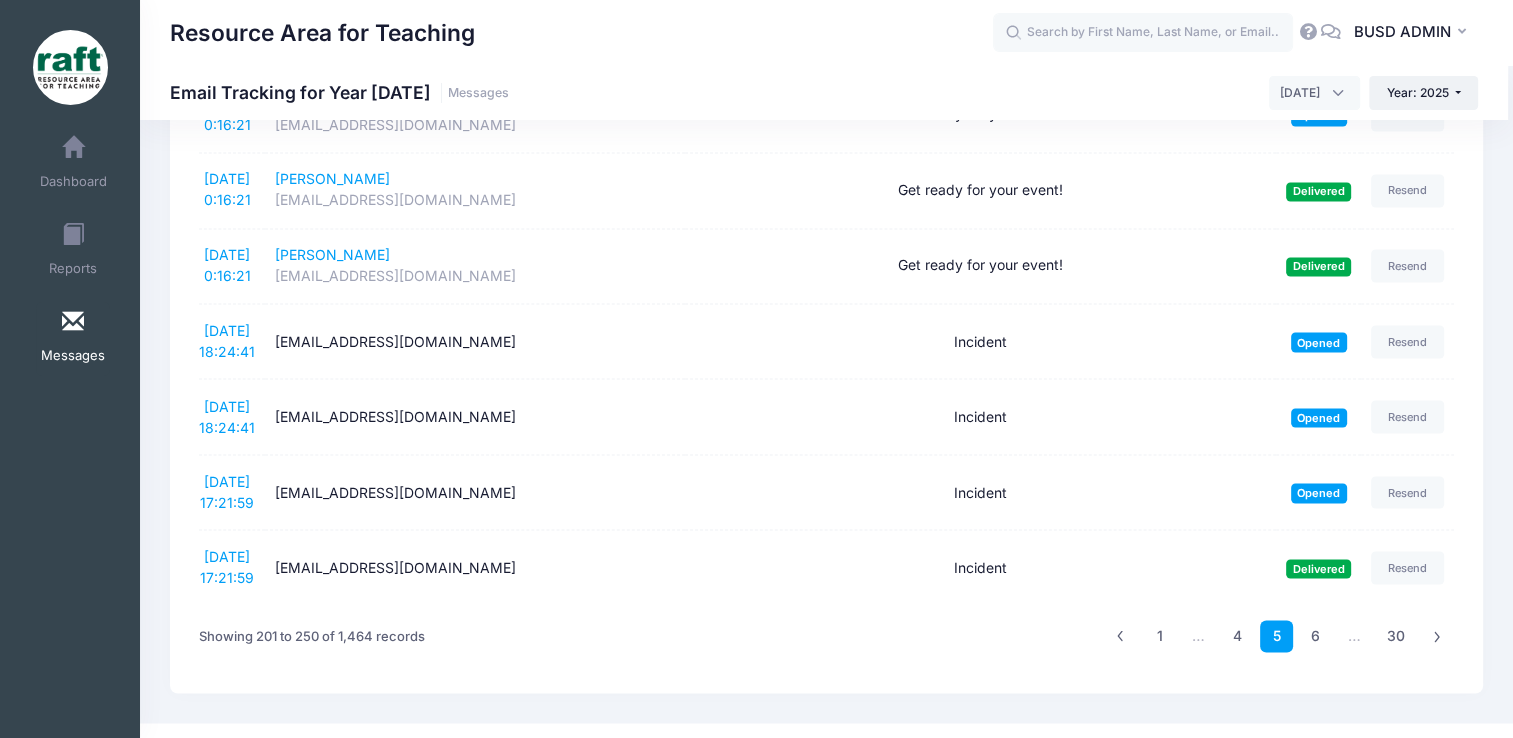 click on "6" at bounding box center (1315, 636) 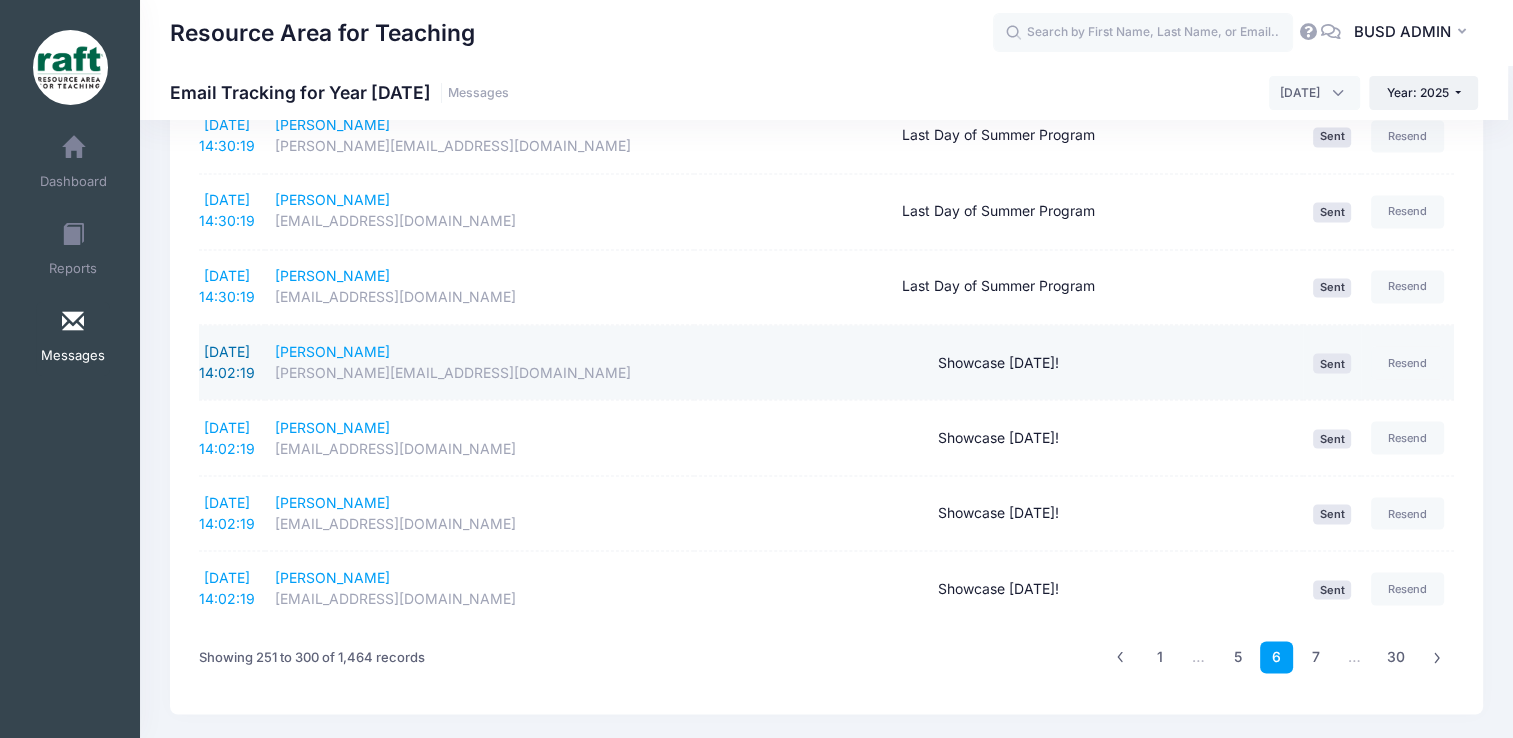 click on "7/11/2025 14:02:19" at bounding box center (227, 361) 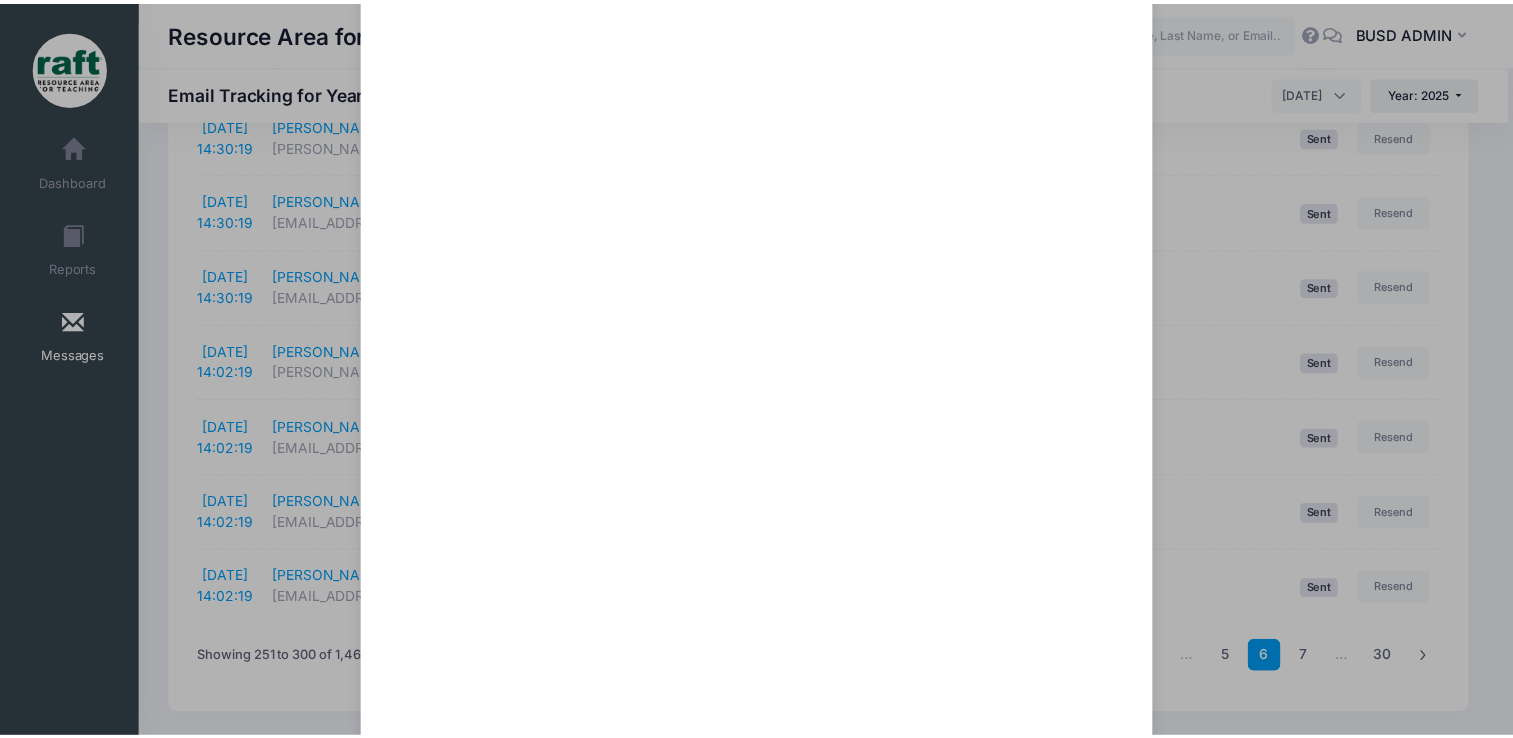 scroll, scrollTop: 395, scrollLeft: 0, axis: vertical 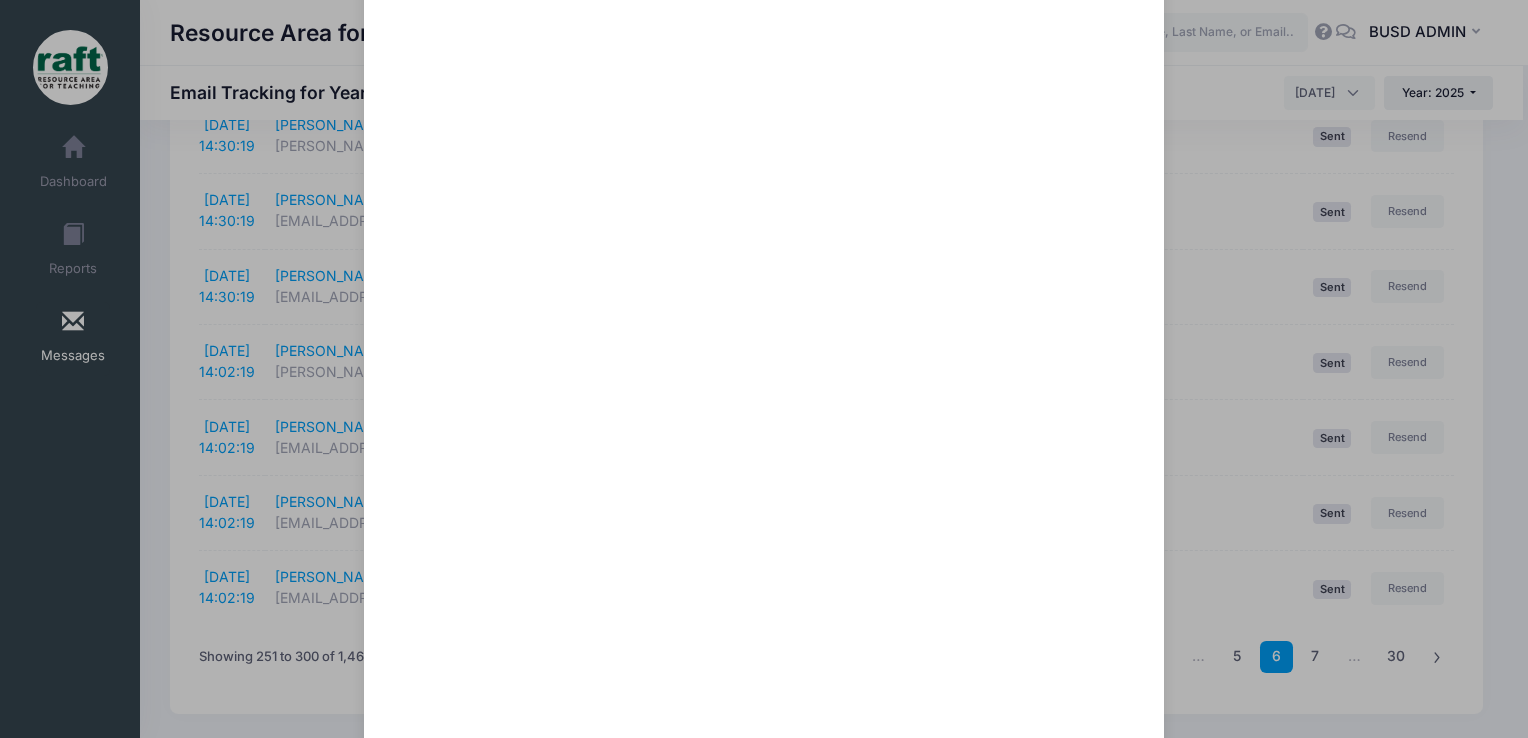 click on "Showcase Friday!
Sent:  7/11/2025 14:02:19
Sent  on  12/31/1969 20:00:00
To:
Cc: <steamcamp@raft.net>
Close" at bounding box center (764, 369) 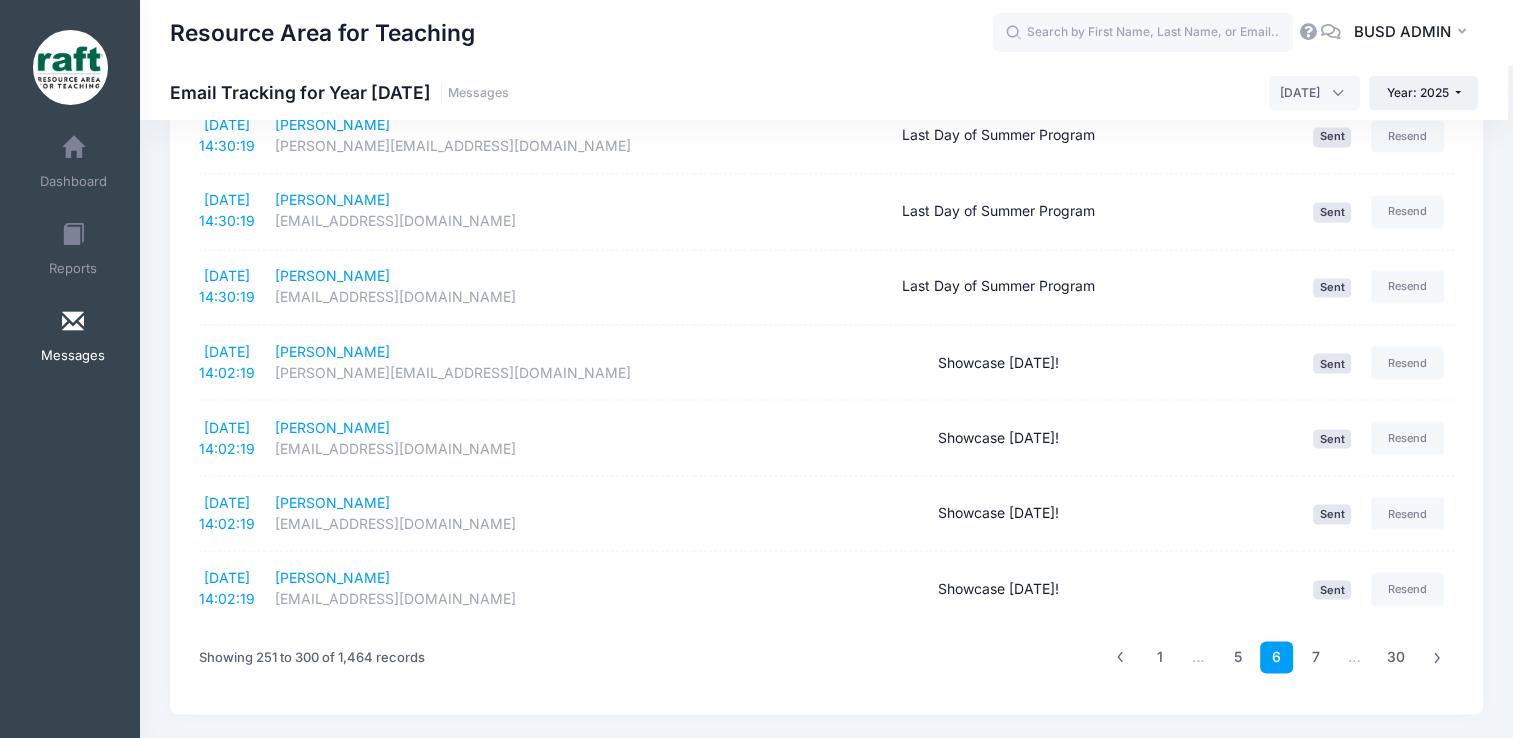 click at bounding box center [73, 322] 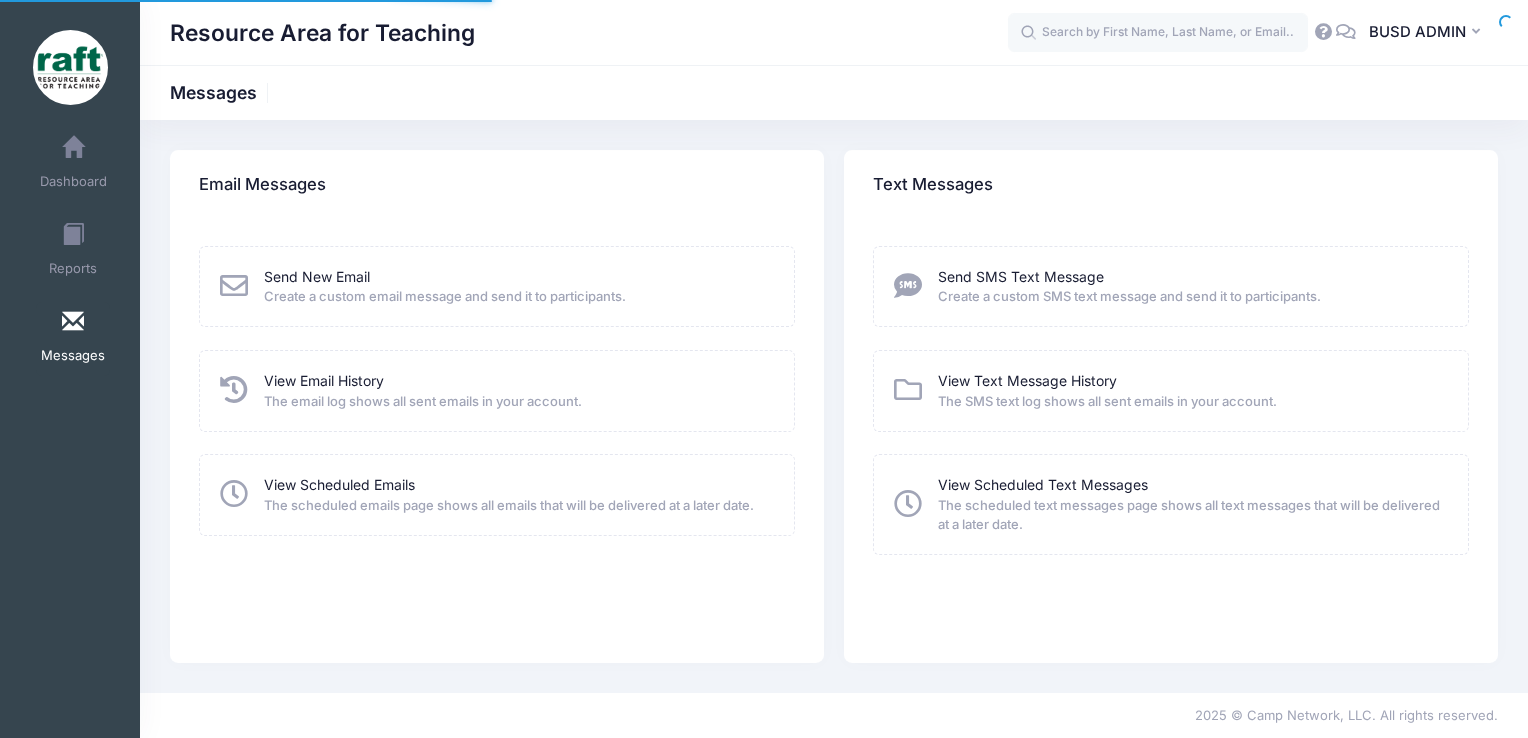 scroll, scrollTop: 0, scrollLeft: 0, axis: both 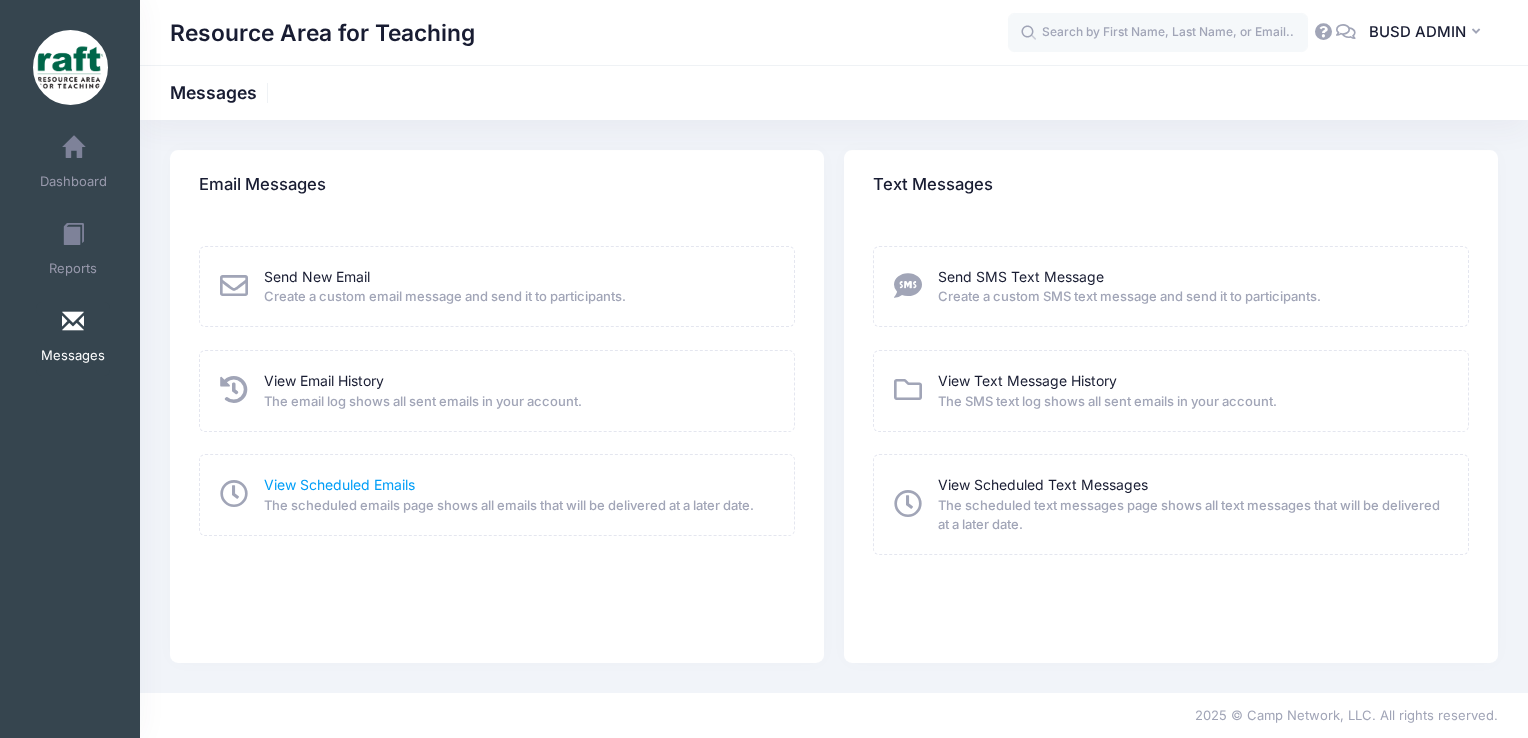 click on "View Scheduled Emails" at bounding box center (339, 484) 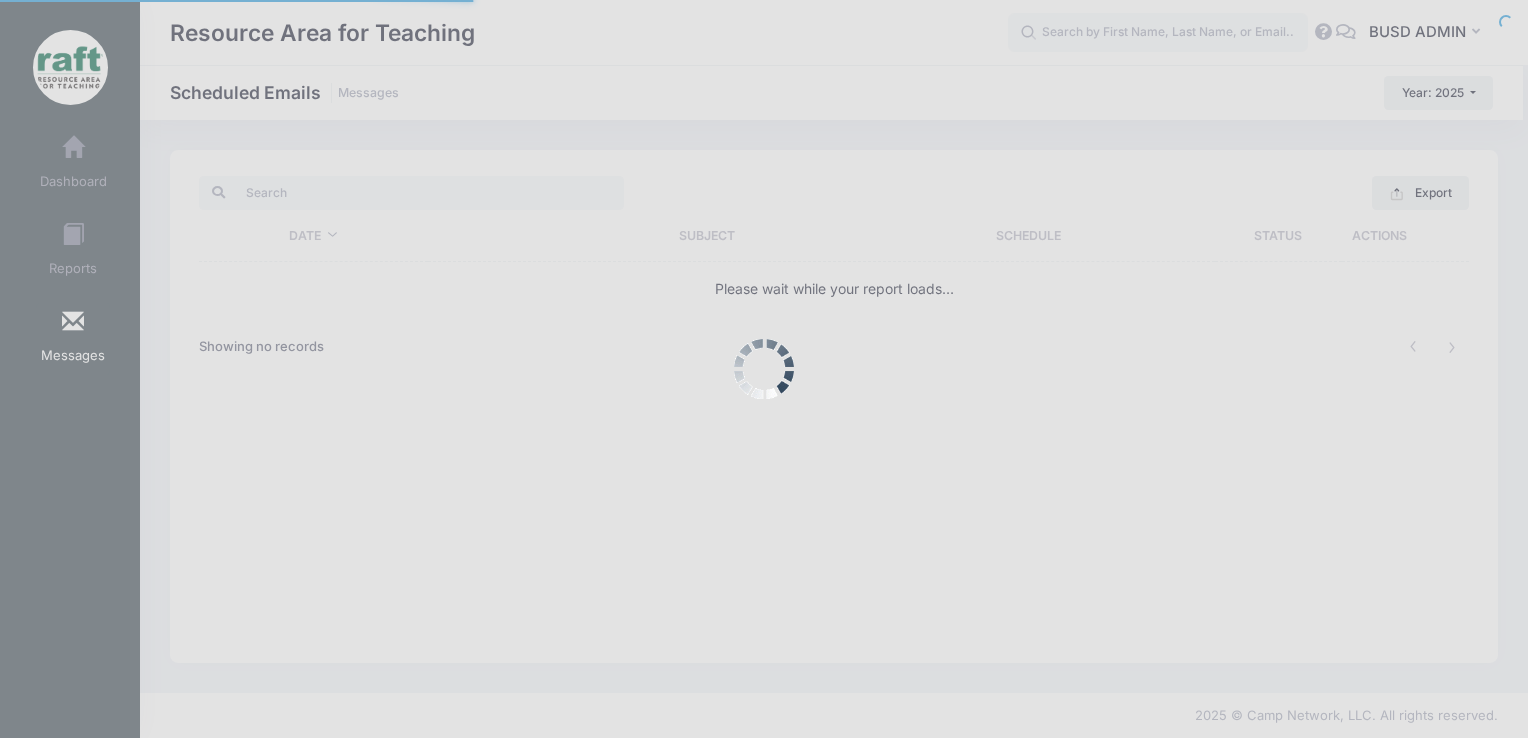 scroll, scrollTop: 0, scrollLeft: 0, axis: both 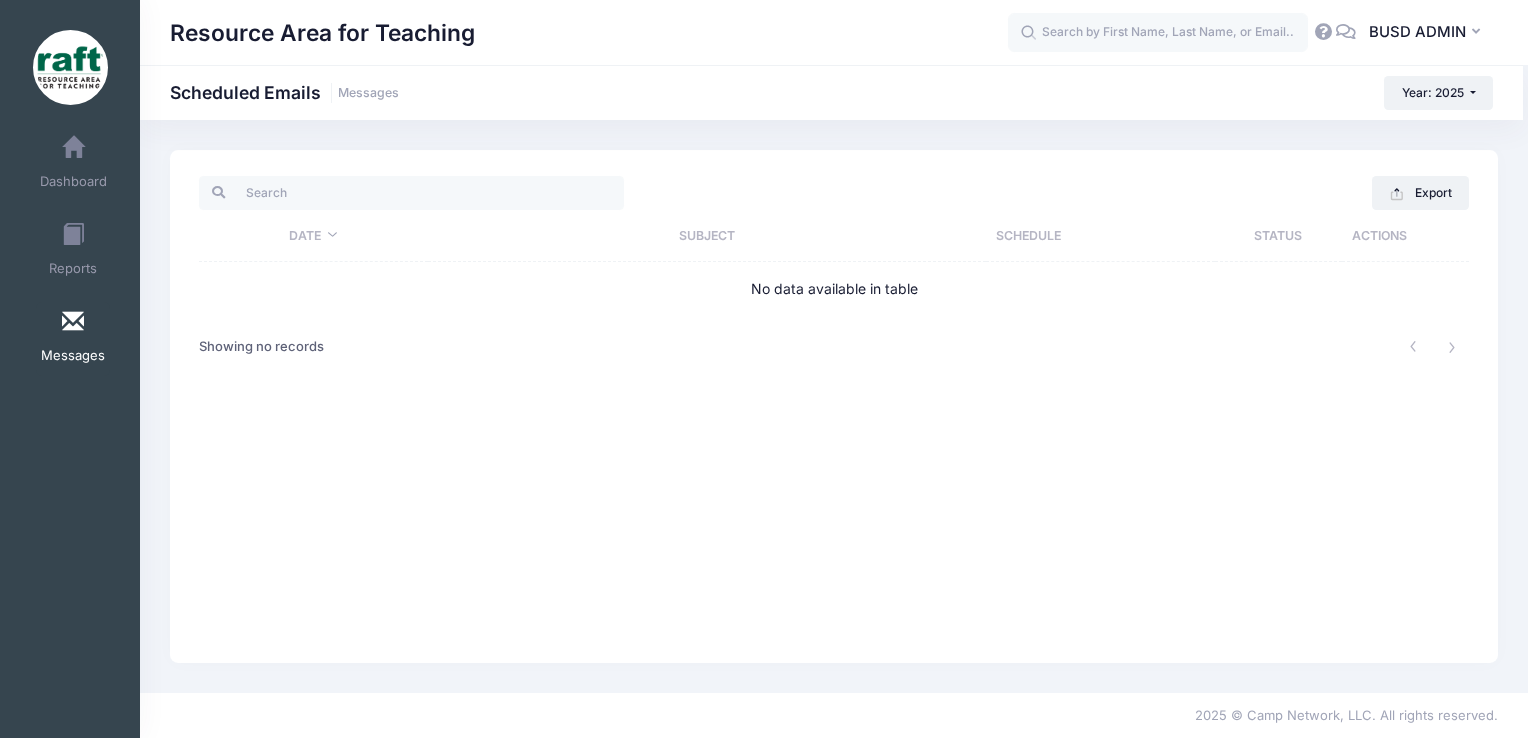 click on "Messages" at bounding box center [73, 339] 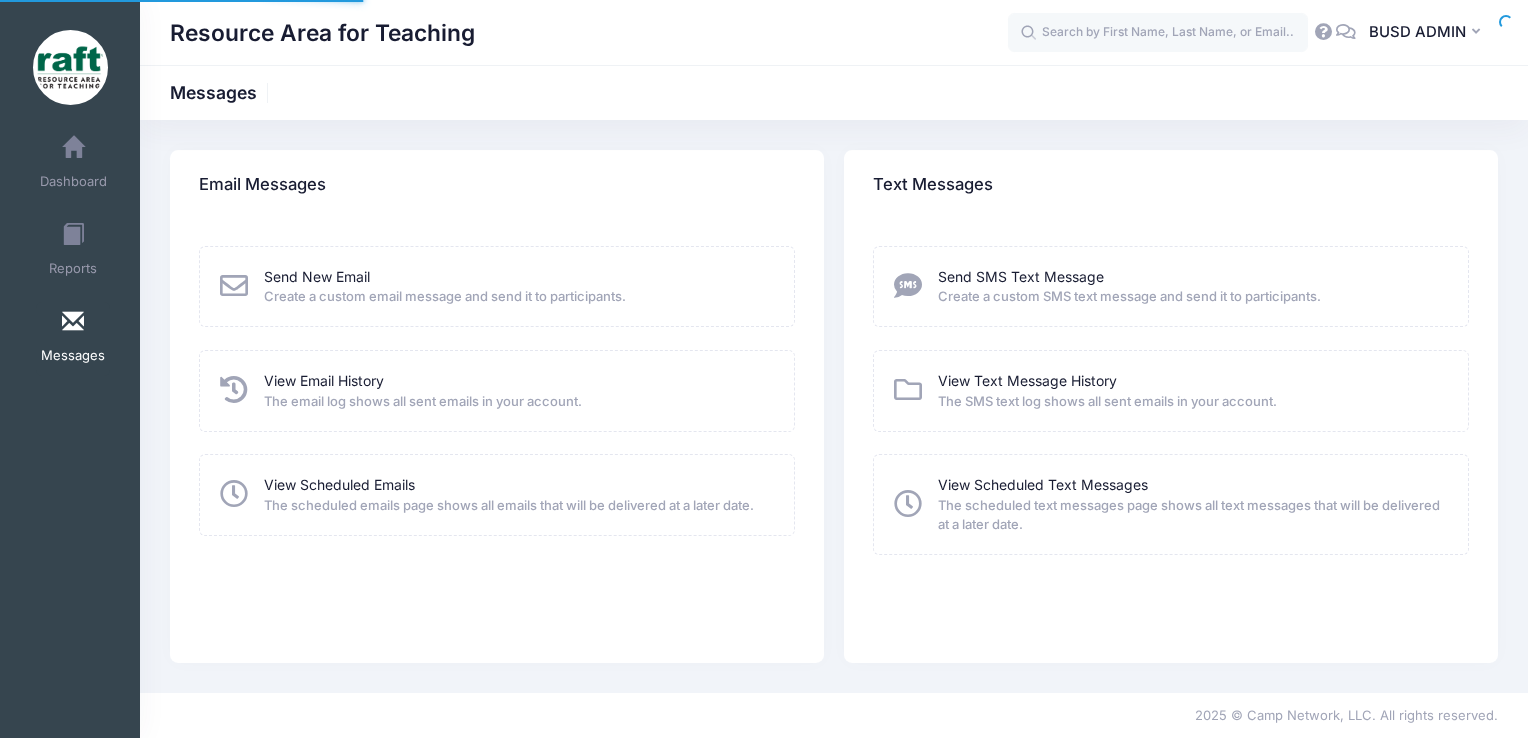 scroll, scrollTop: 0, scrollLeft: 0, axis: both 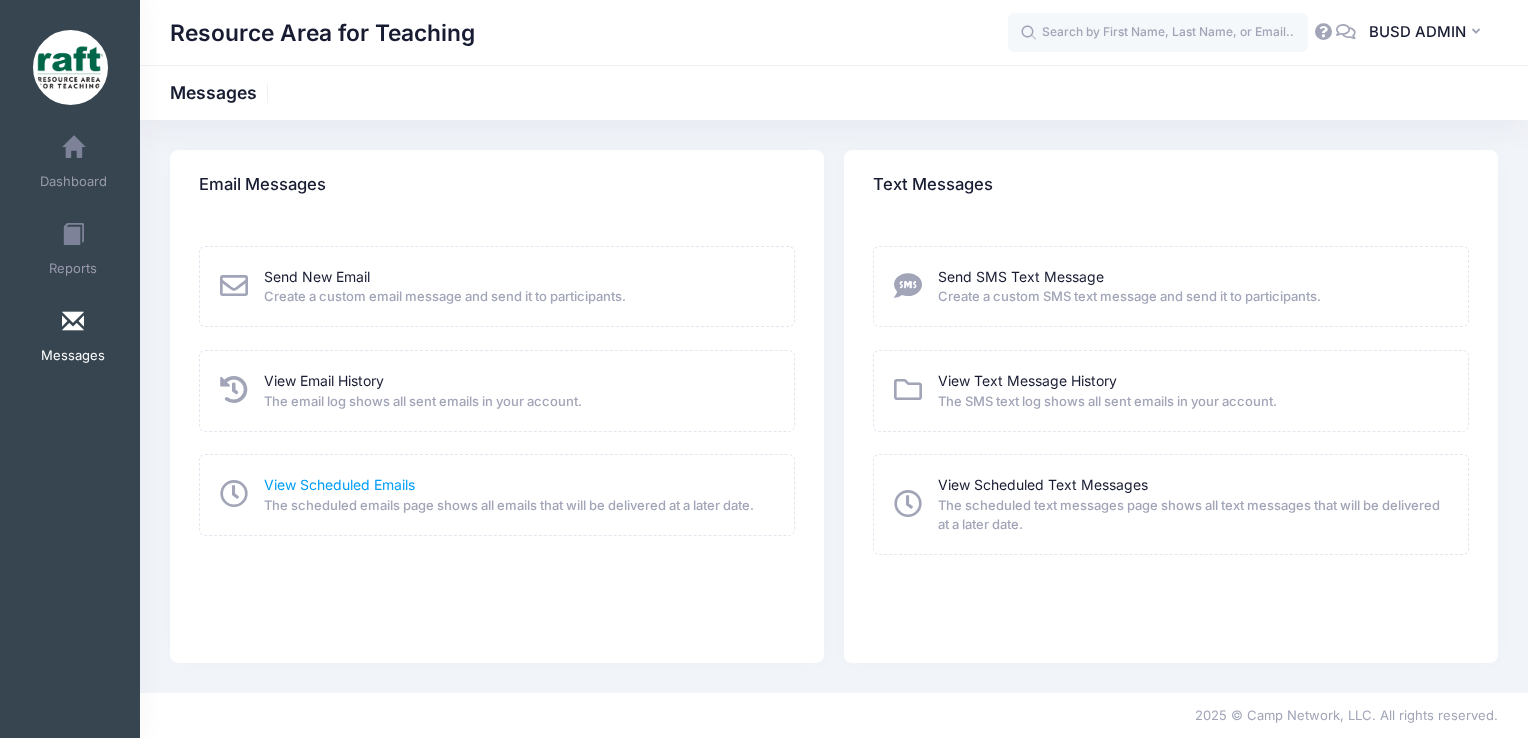 click on "View Scheduled Emails" at bounding box center (339, 484) 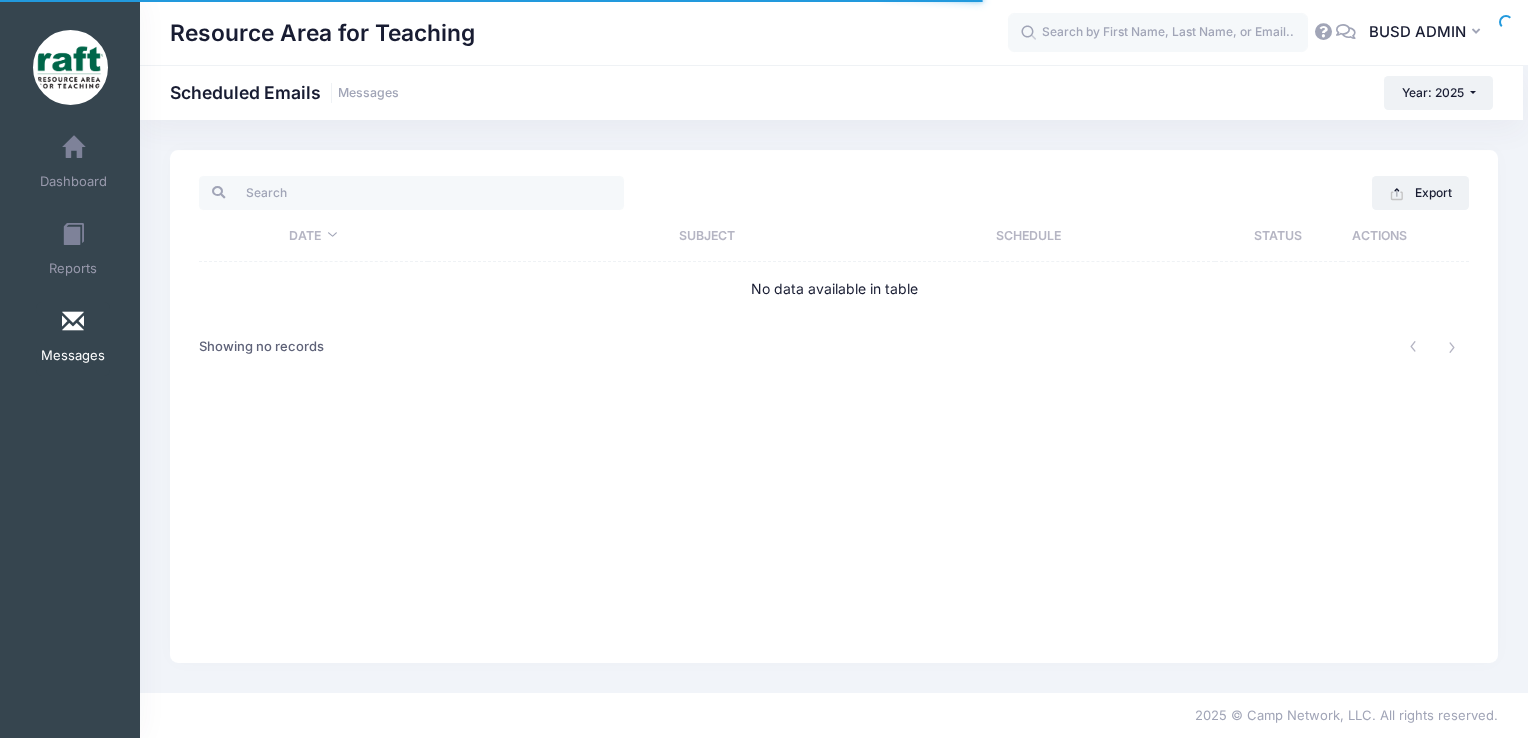 scroll, scrollTop: 0, scrollLeft: 0, axis: both 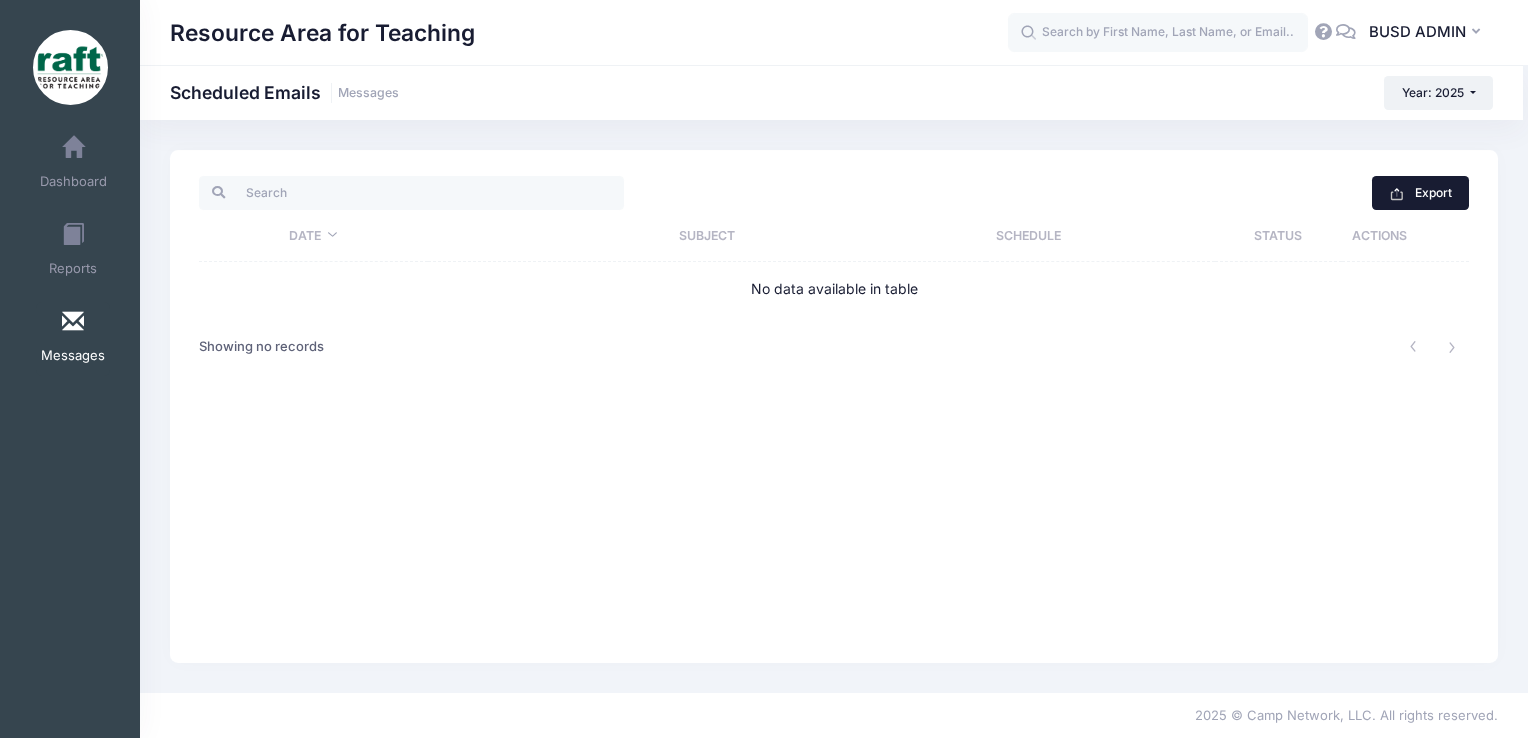 click on "Export" at bounding box center [1420, 193] 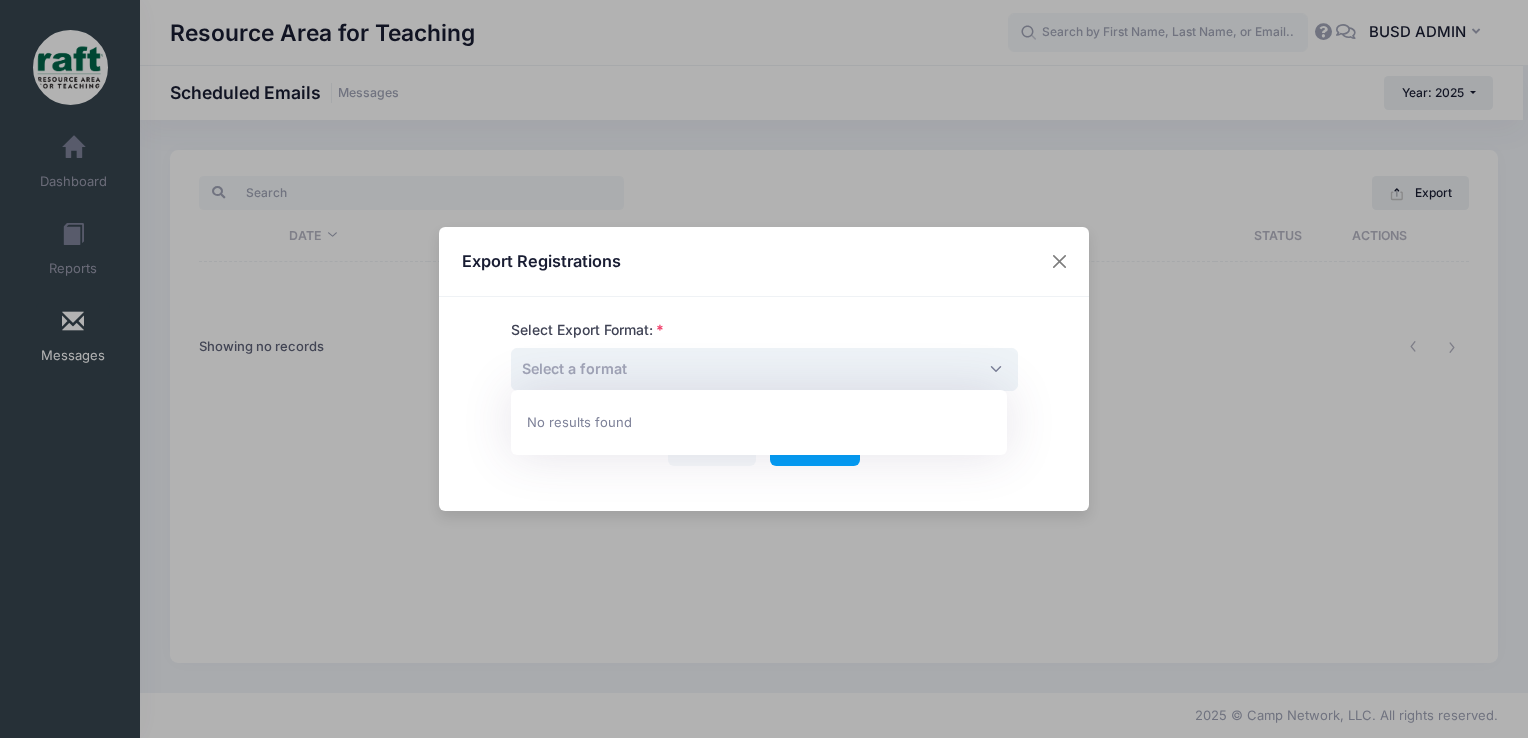 click on "Select a format" at bounding box center [764, 369] 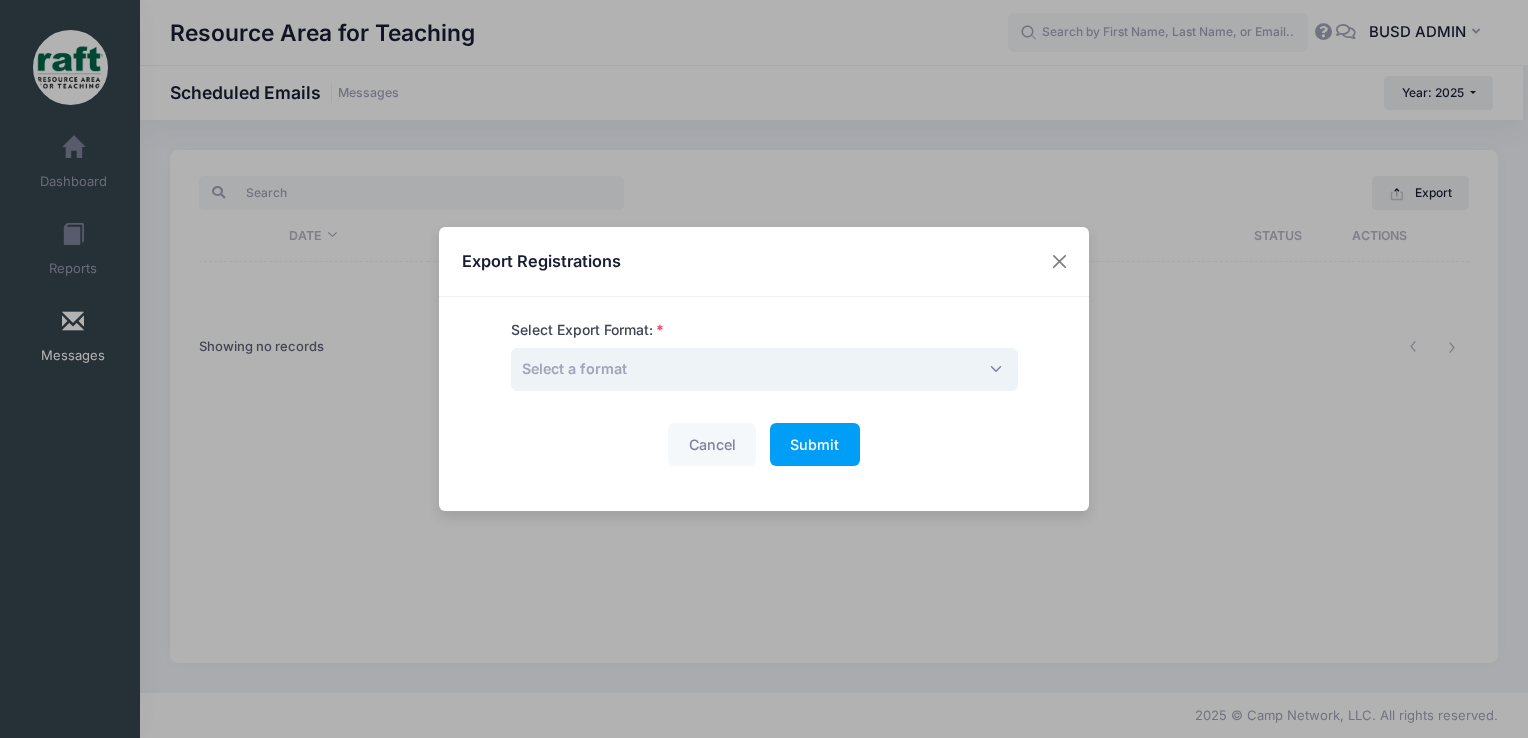 click on "Select a format" at bounding box center [764, 369] 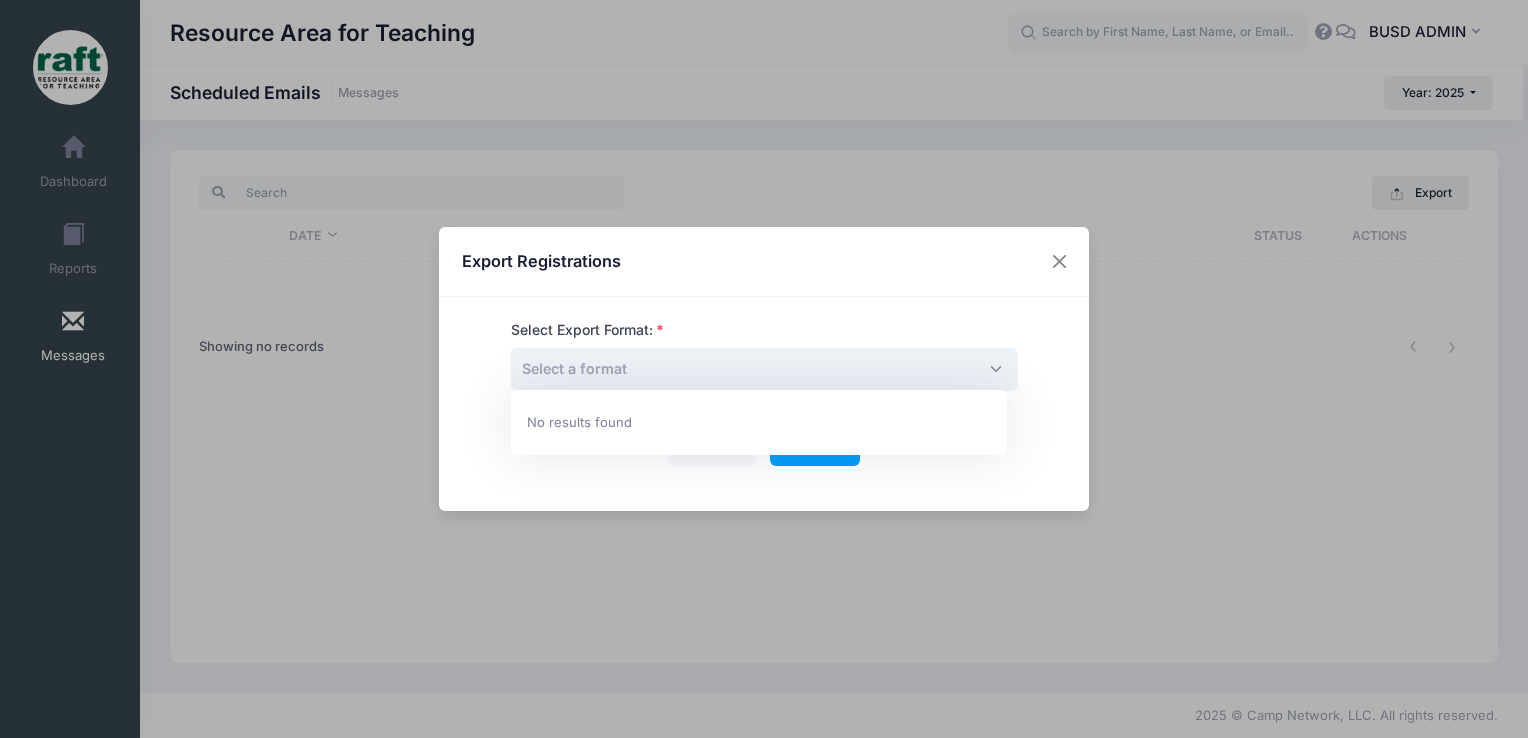 click on "Select a format" at bounding box center [764, 369] 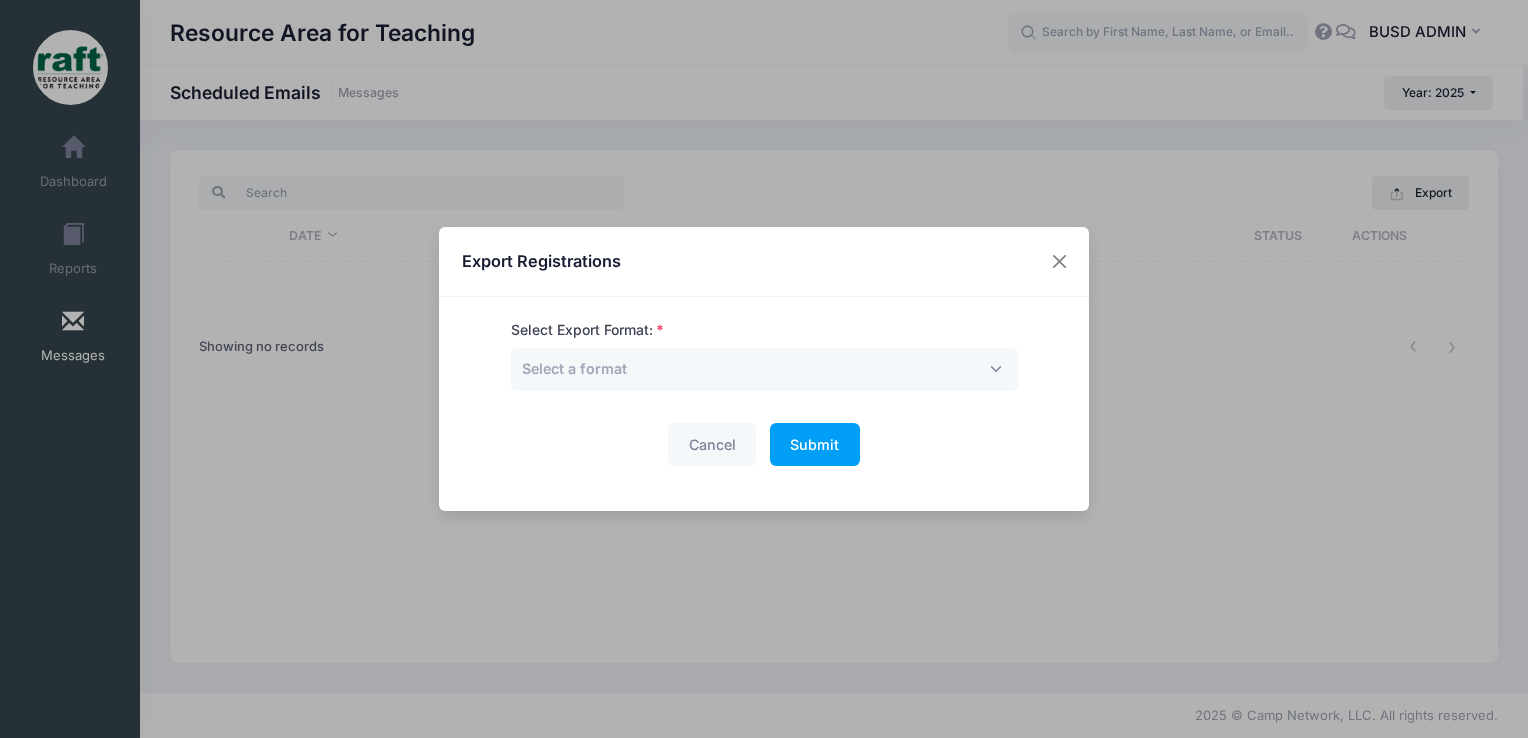 click on "Export Registrations
Select Export Format:
Select a format
Cancel
Submit
Please wait..." at bounding box center [764, 369] 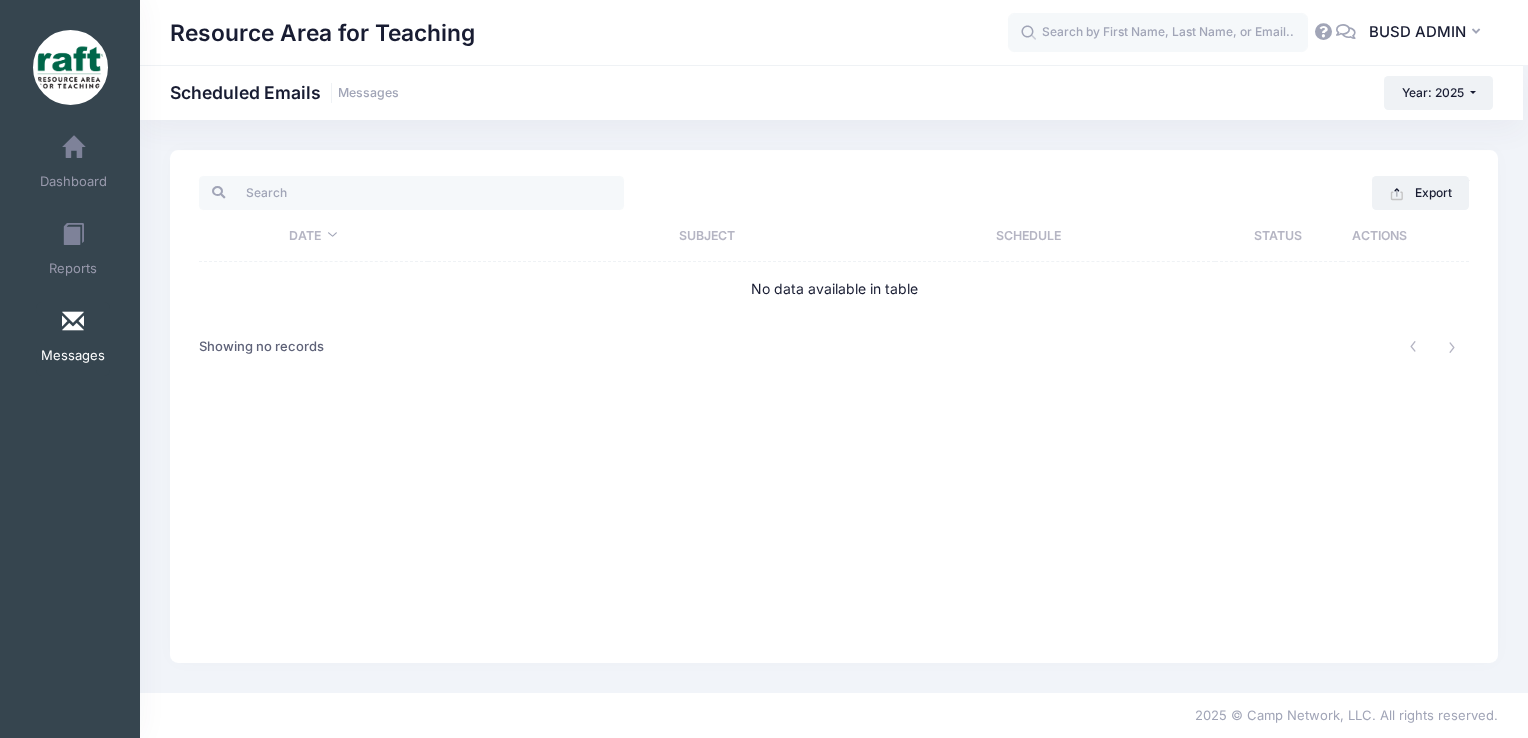 click on "Messages" at bounding box center (73, 339) 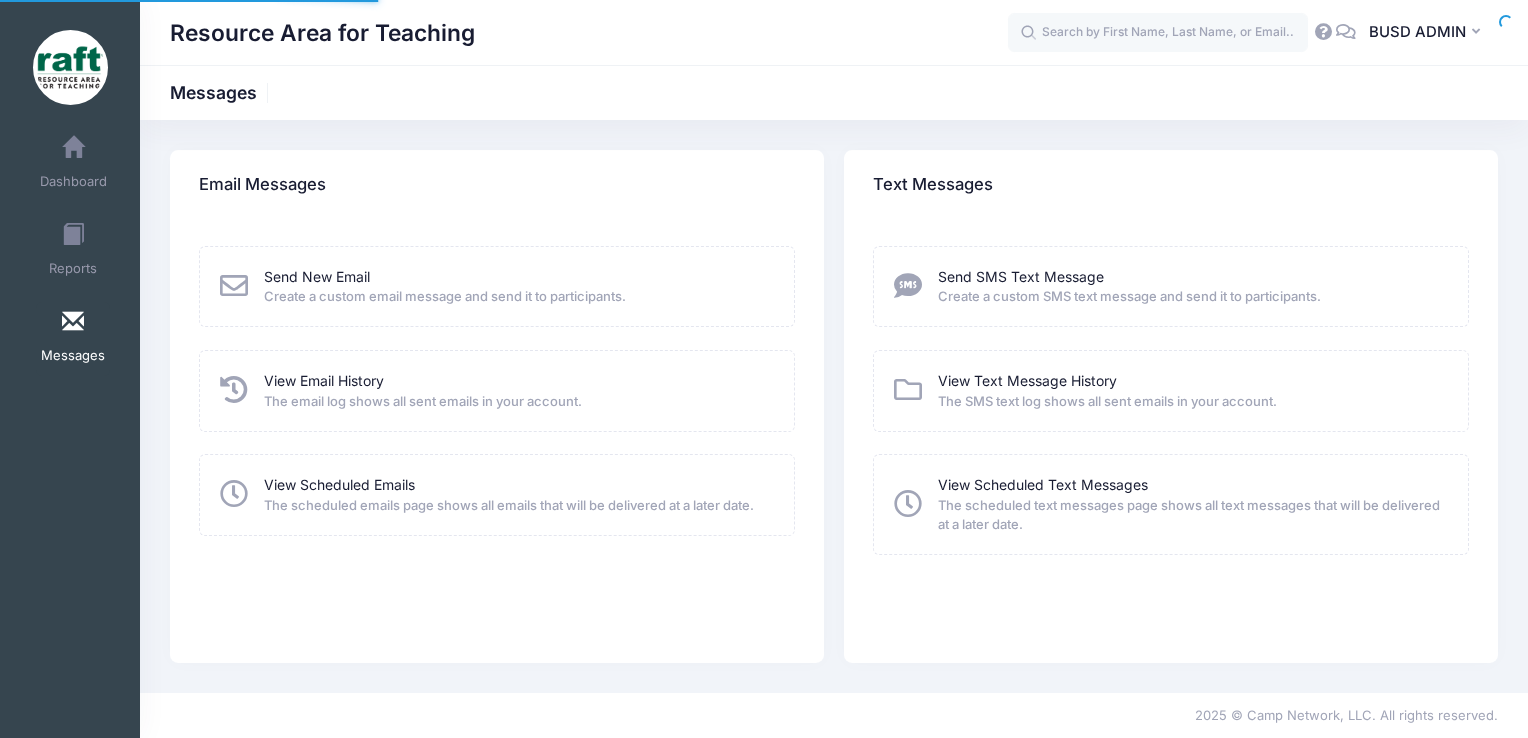 scroll, scrollTop: 0, scrollLeft: 0, axis: both 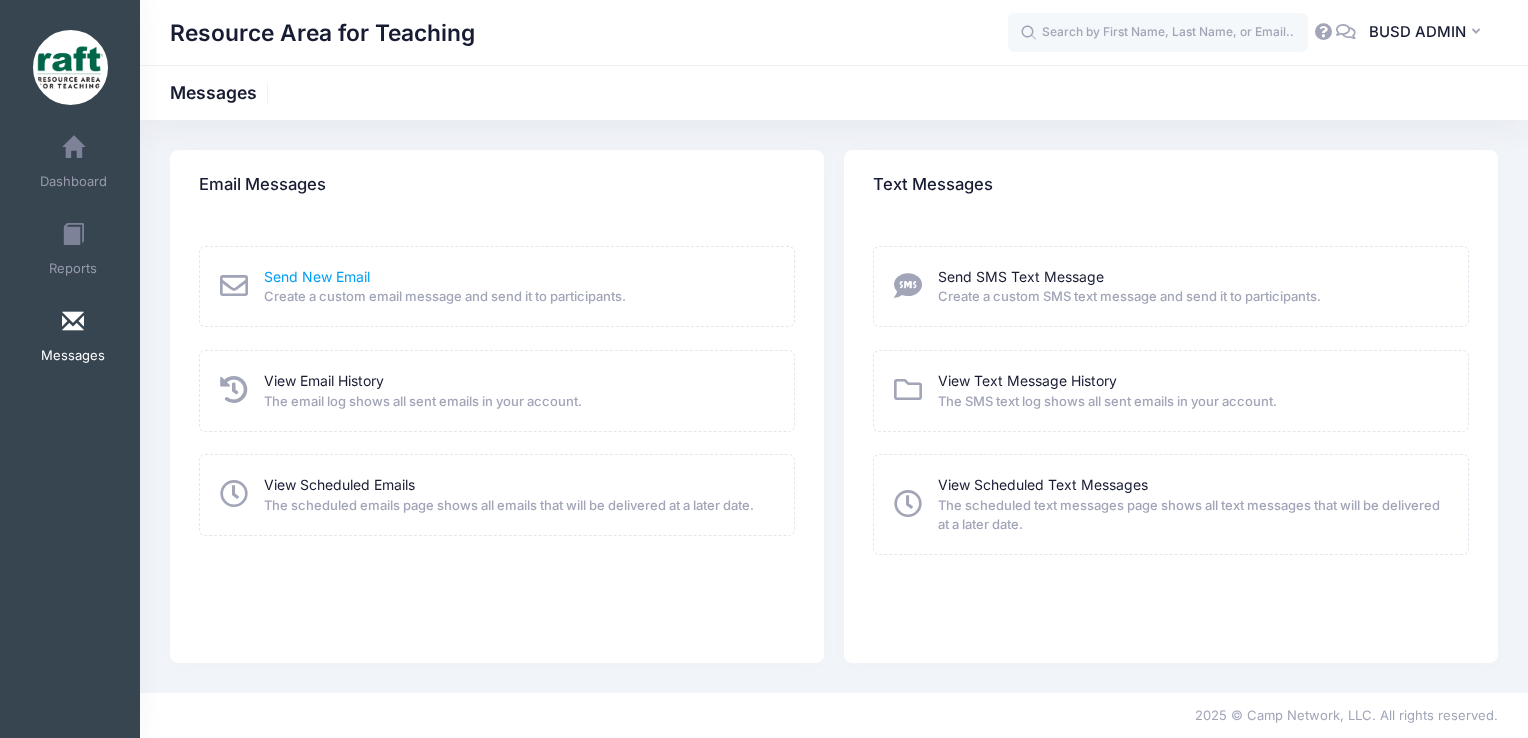 click on "Send New Email" at bounding box center (317, 276) 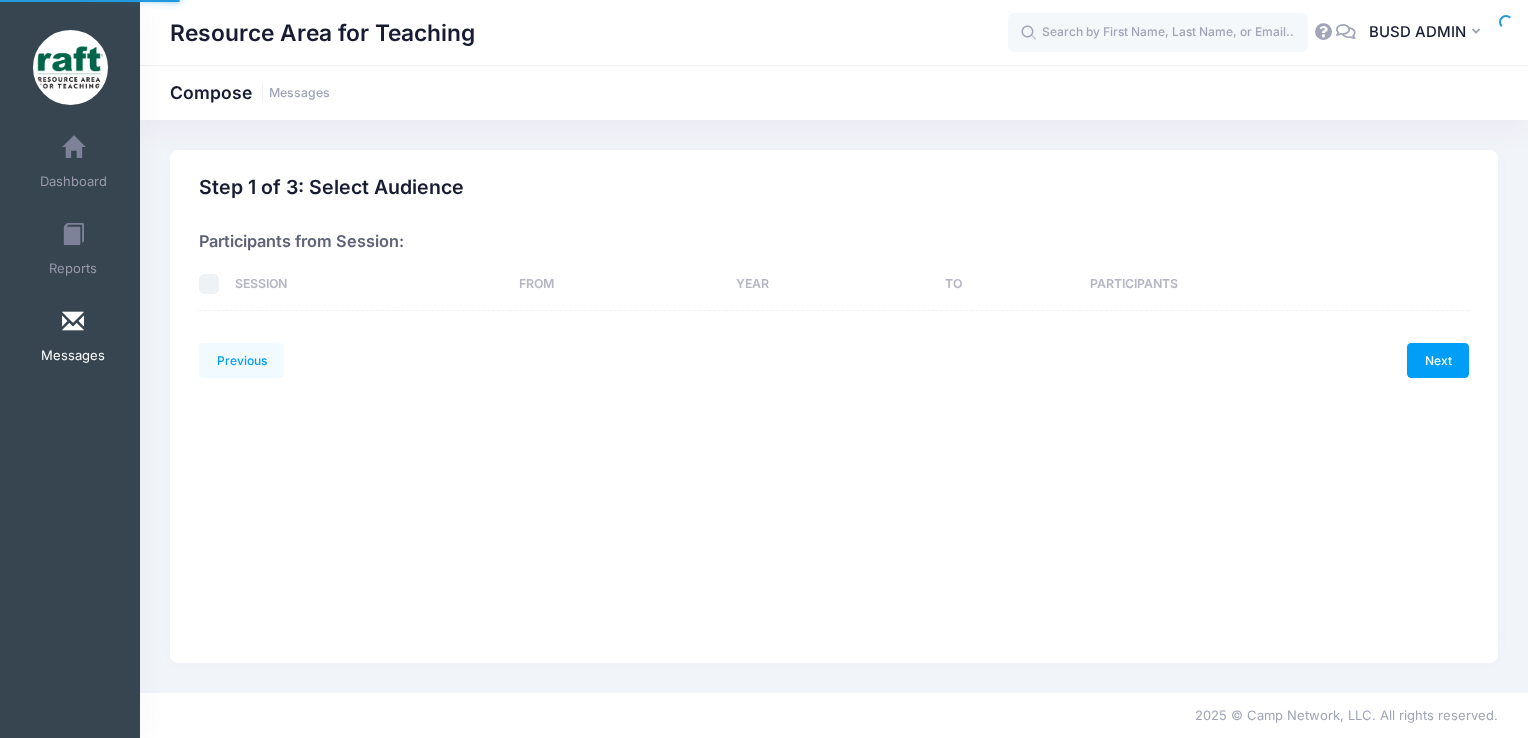 scroll, scrollTop: 0, scrollLeft: 0, axis: both 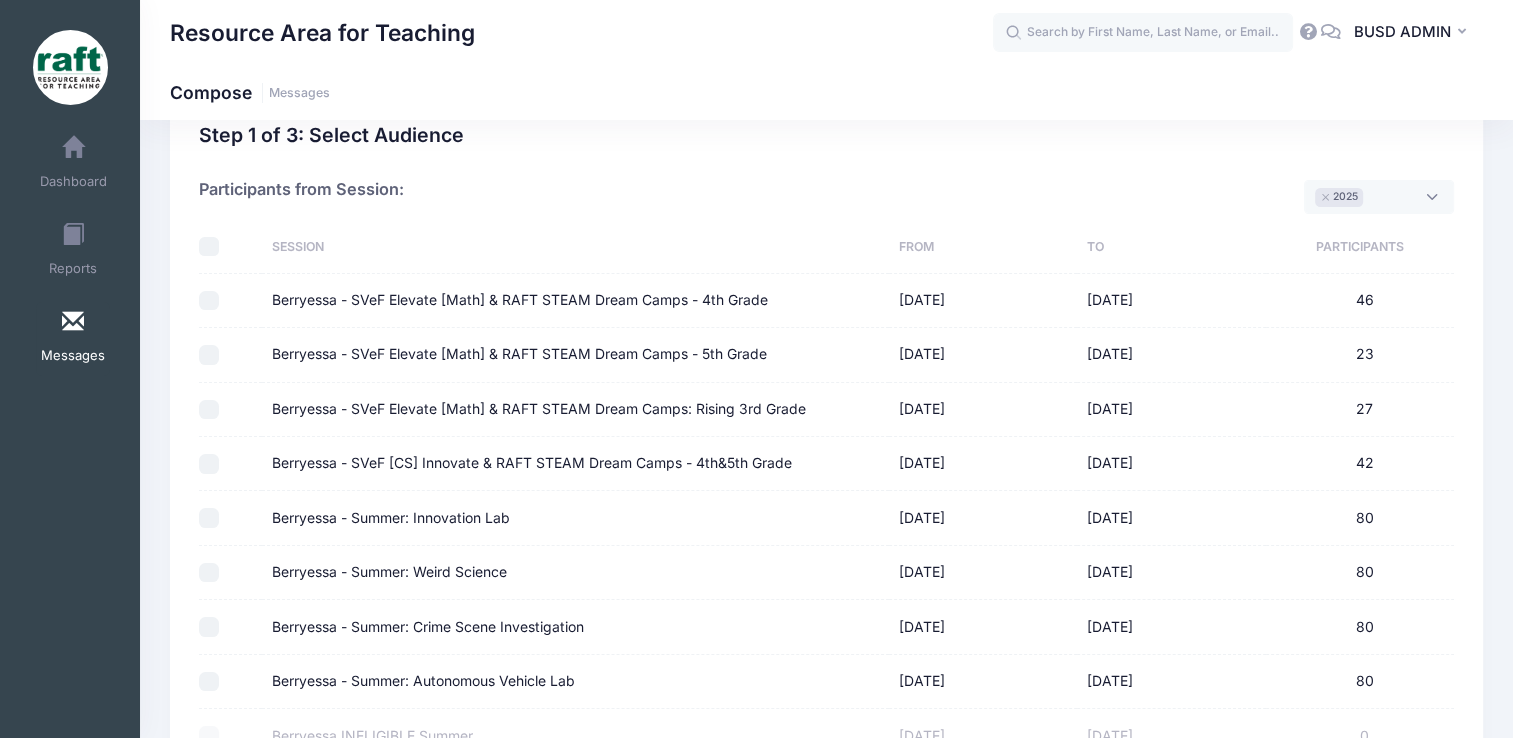 click on "Berryessa - SVeF Elevate [Math] & RAFT STEAM Dream Camps - 4th Grade" at bounding box center (209, 301) 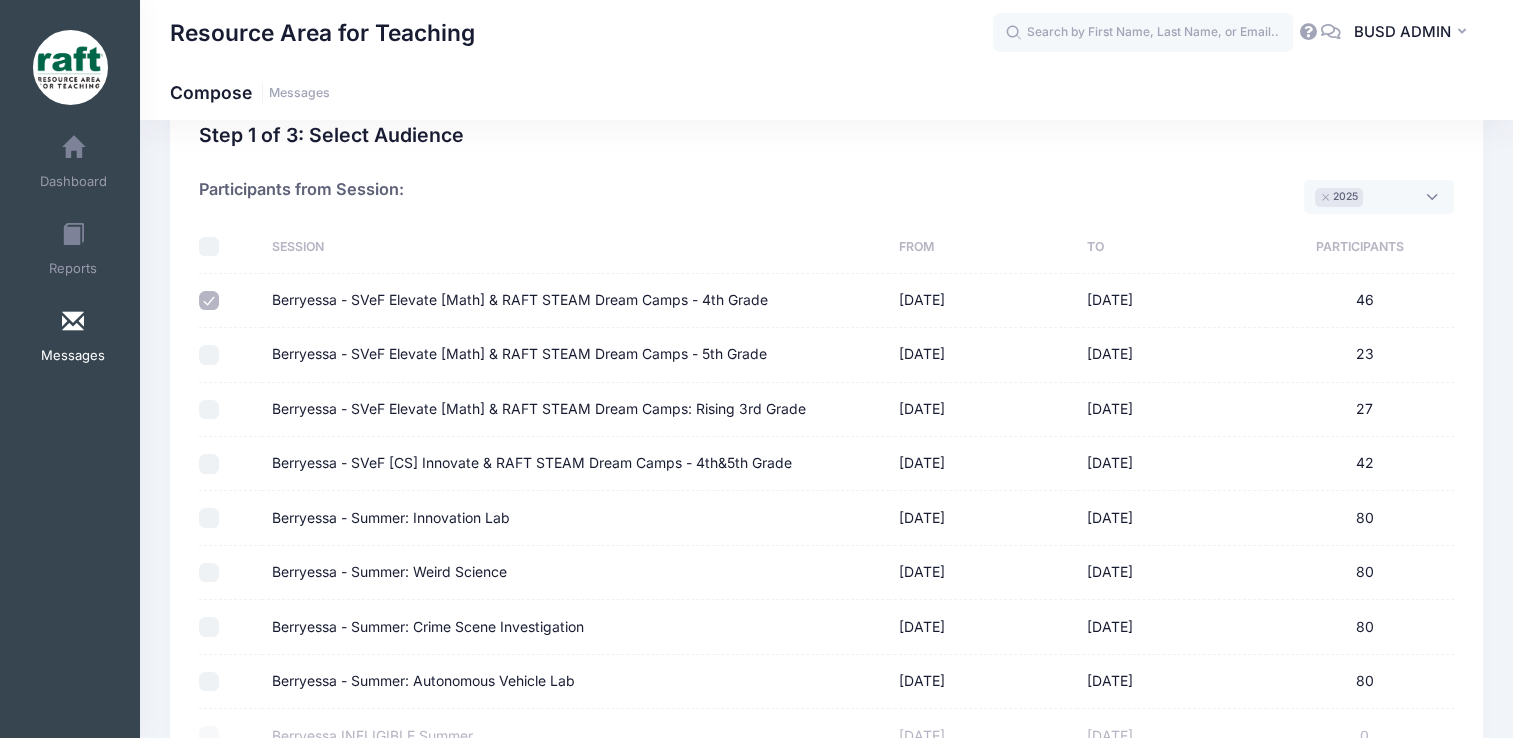 click at bounding box center [225, 355] 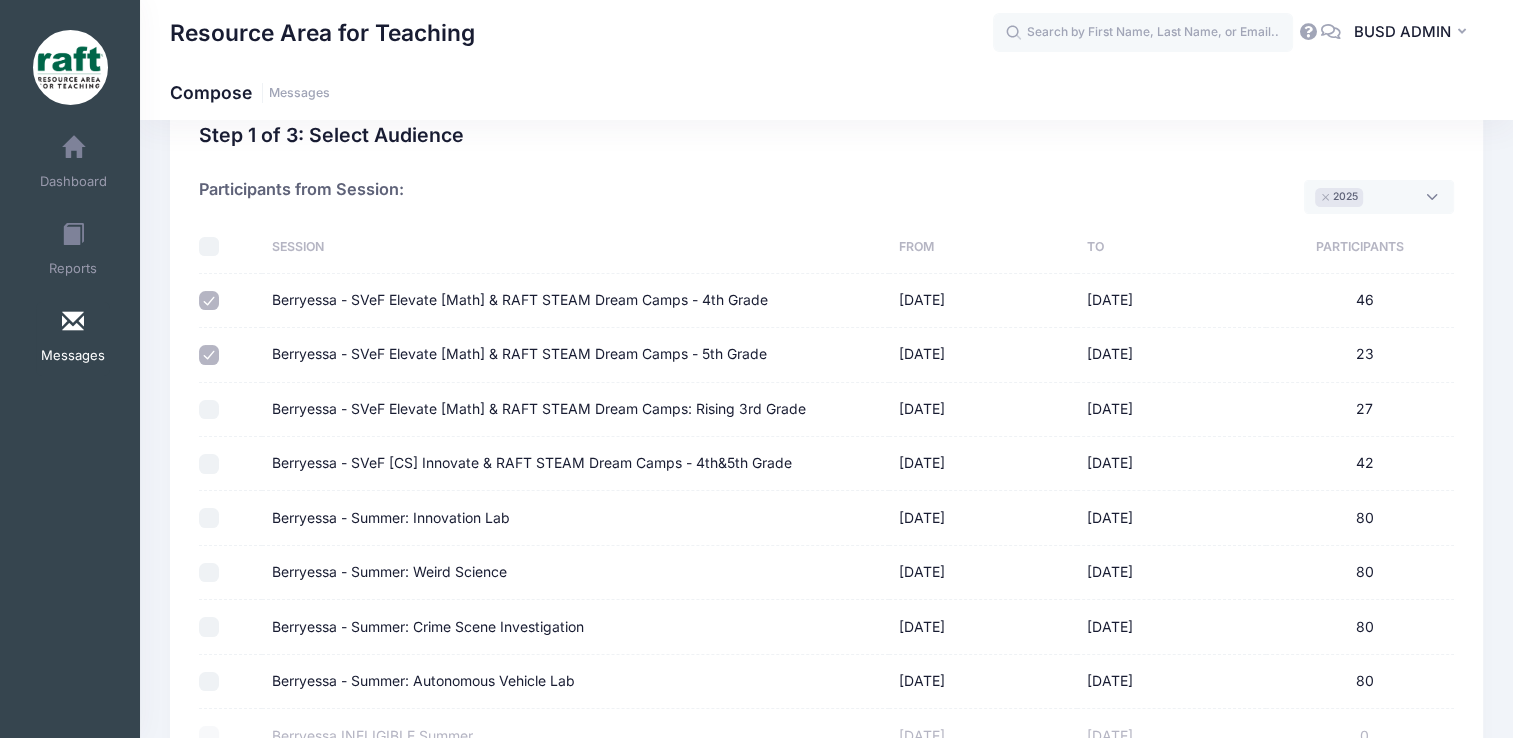 click on "Berryessa - SVeF Elevate [Math] & RAFT STEAM Dream Camps: Rising 3rd Grade" at bounding box center [209, 410] 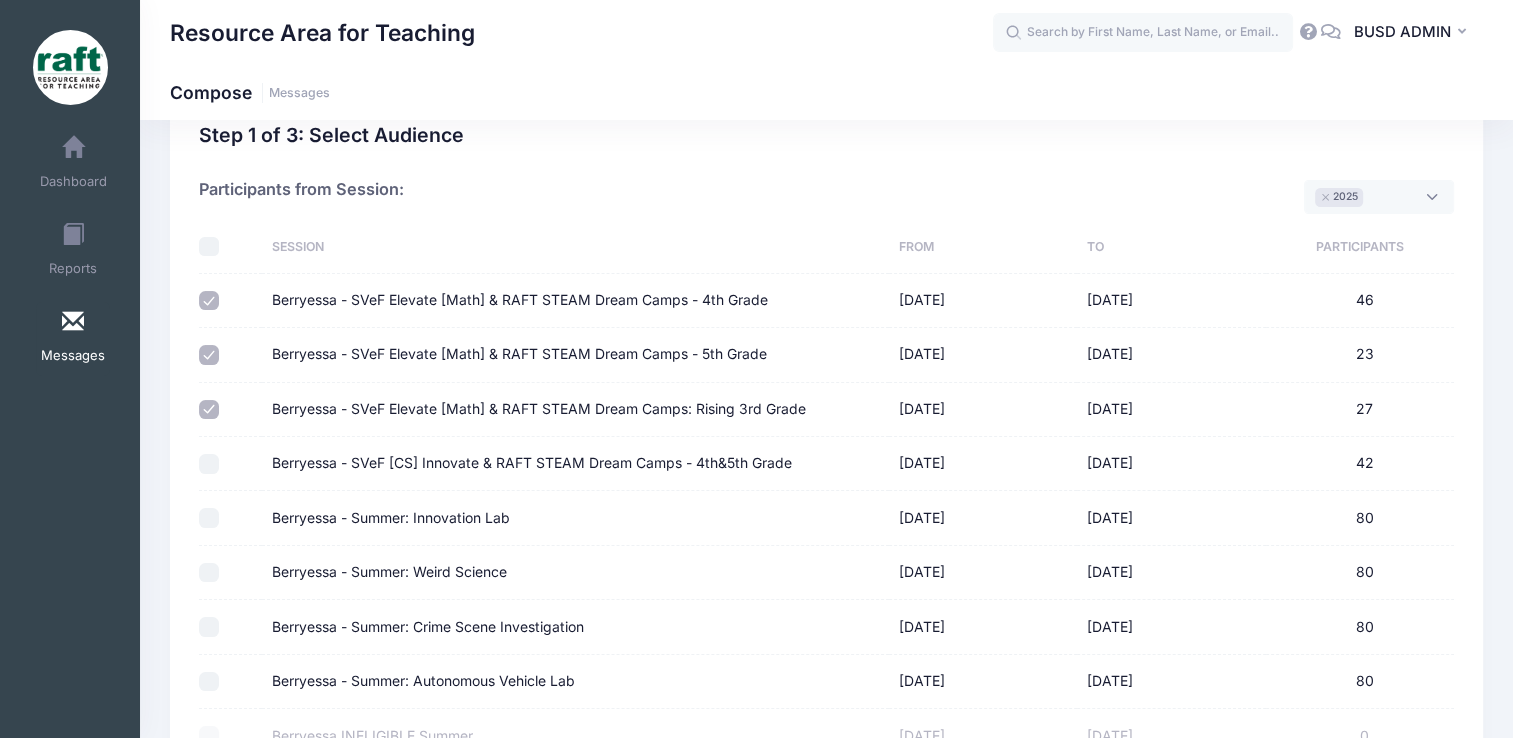 click on "Berryessa - SVeF [CS] Innovate & RAFT STEAM Dream Camps - 4th&5th Grade" at bounding box center [209, 464] 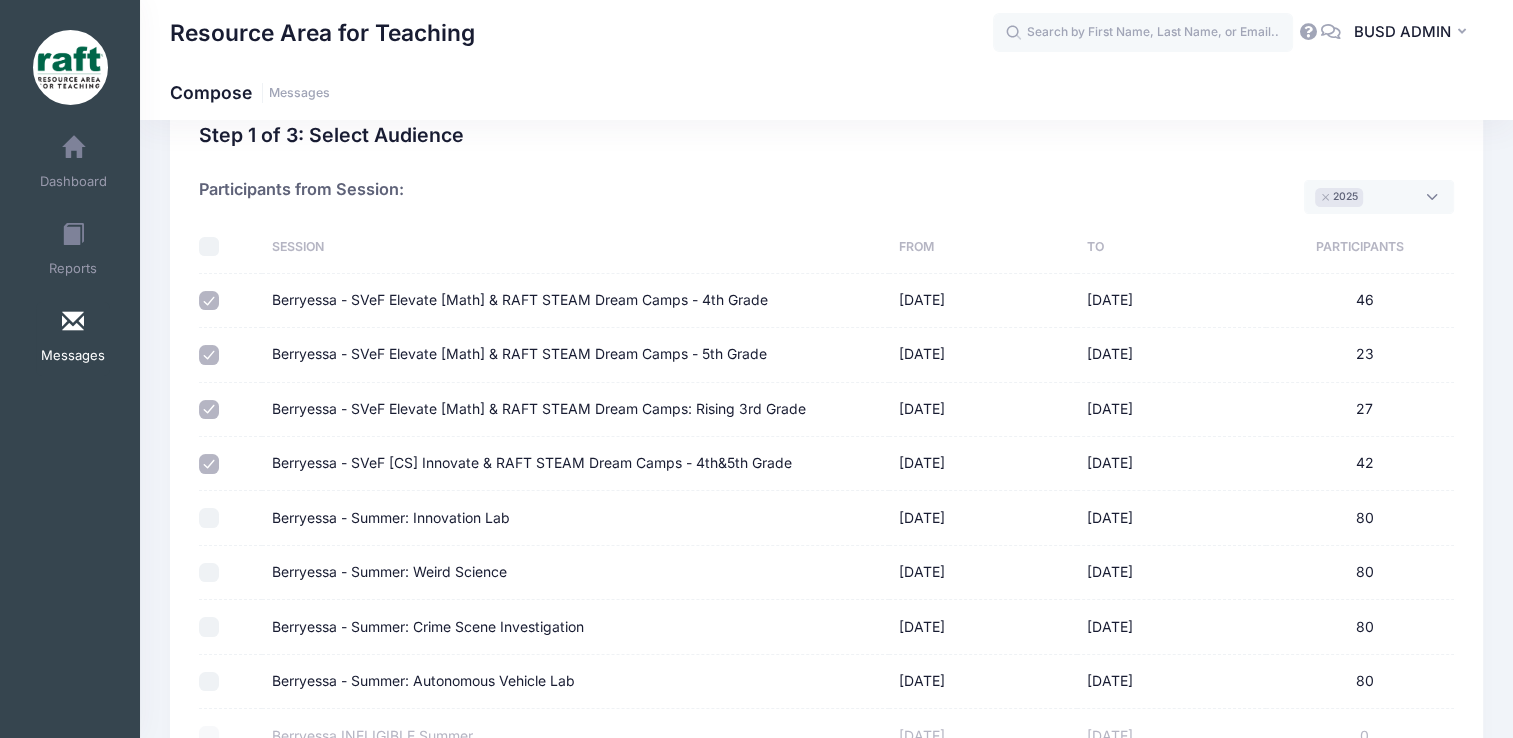 click on "Berryessa - SVeF [CS] Innovate & RAFT STEAM Dream Camps - 4th&5th Grade" at bounding box center [209, 464] 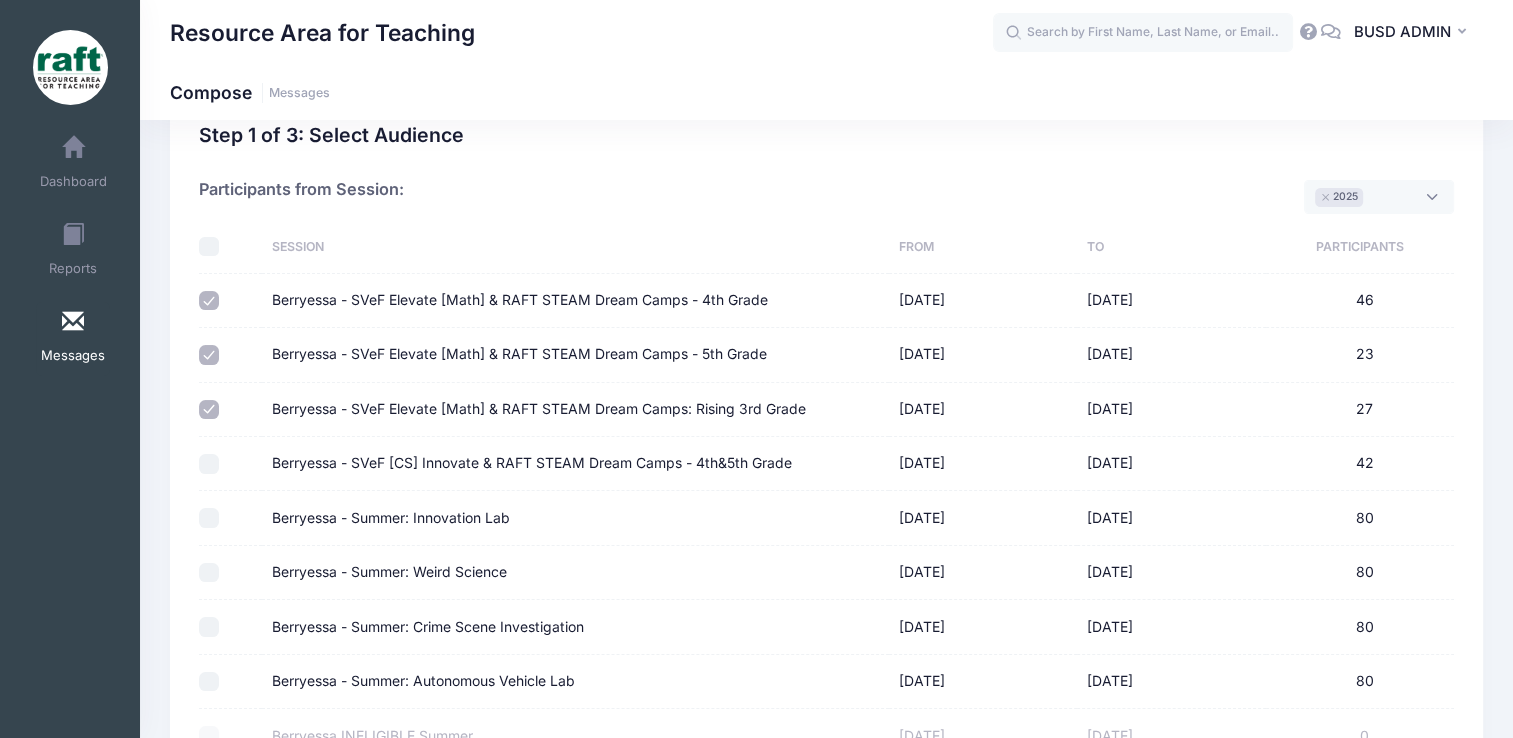 click on "Berryessa - Summer: Autonomous Vehicle Lab" at bounding box center [209, 682] 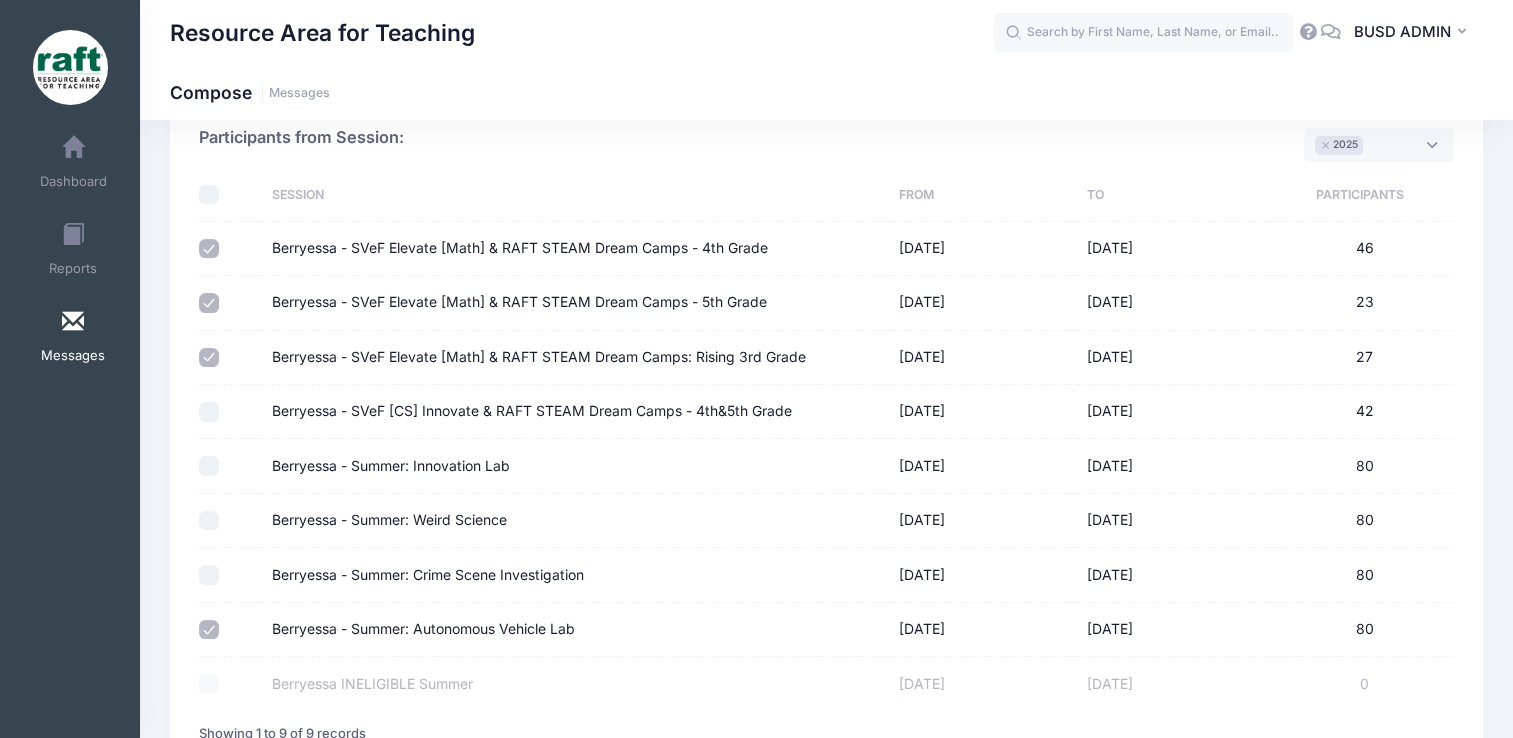 scroll, scrollTop: 275, scrollLeft: 0, axis: vertical 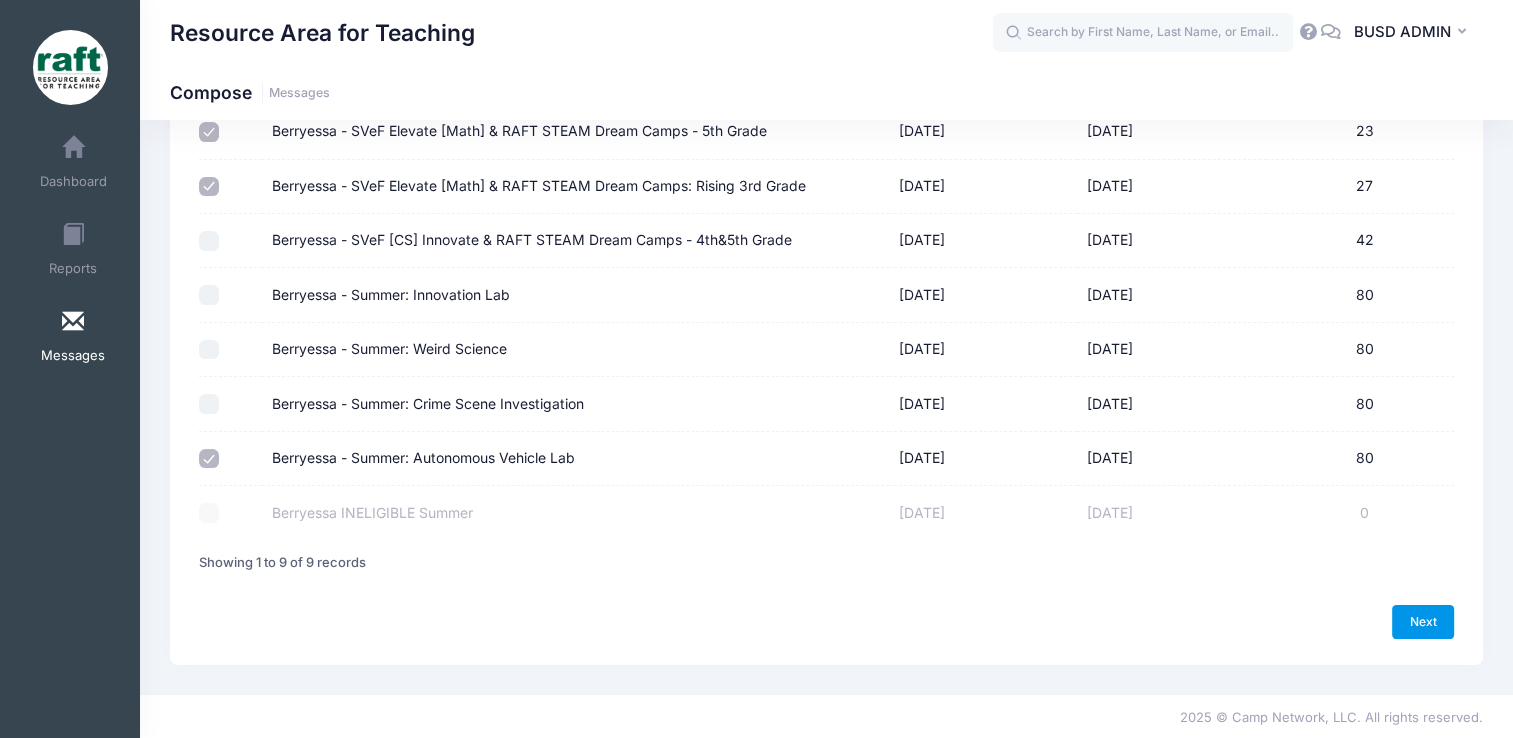click on "Next" at bounding box center (1423, 622) 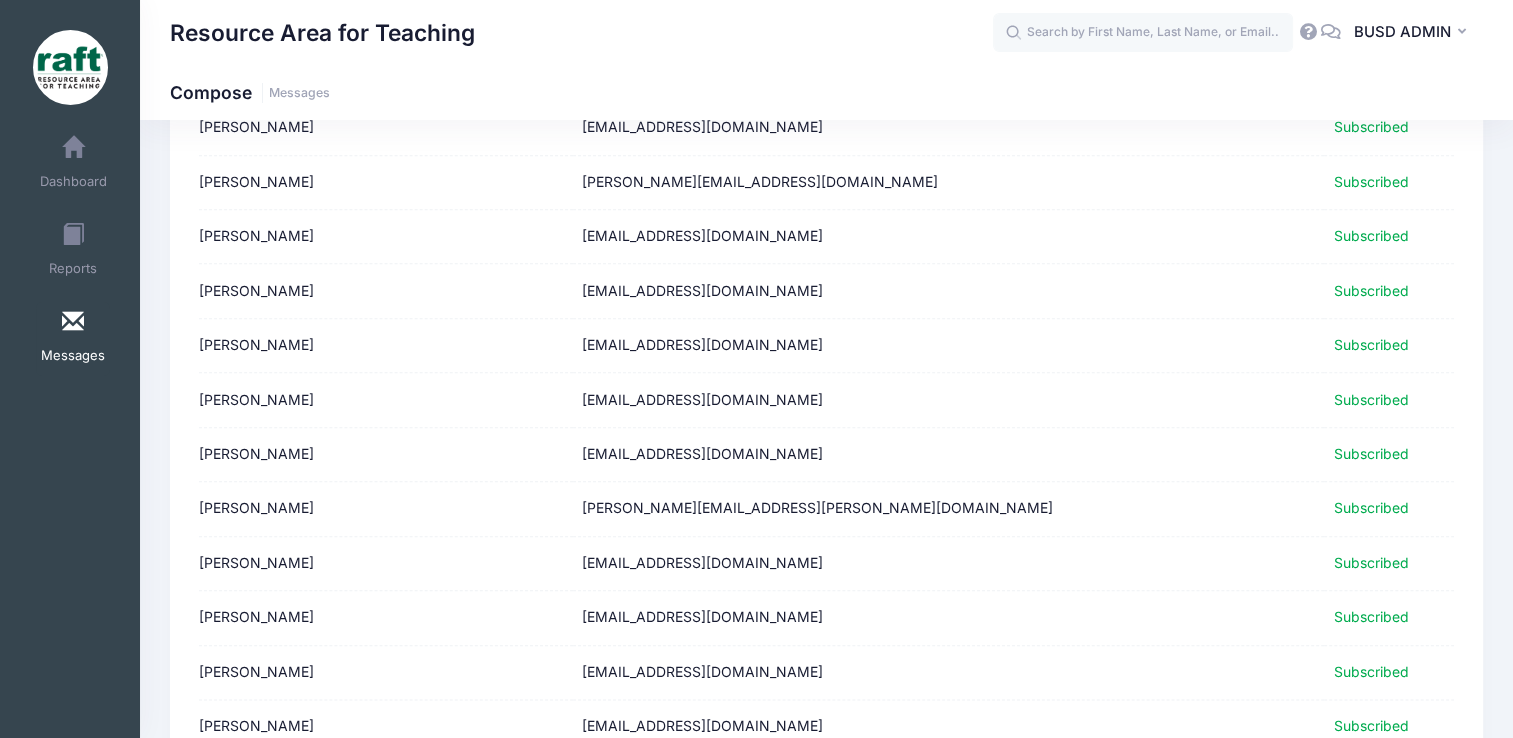 scroll, scrollTop: 2490, scrollLeft: 0, axis: vertical 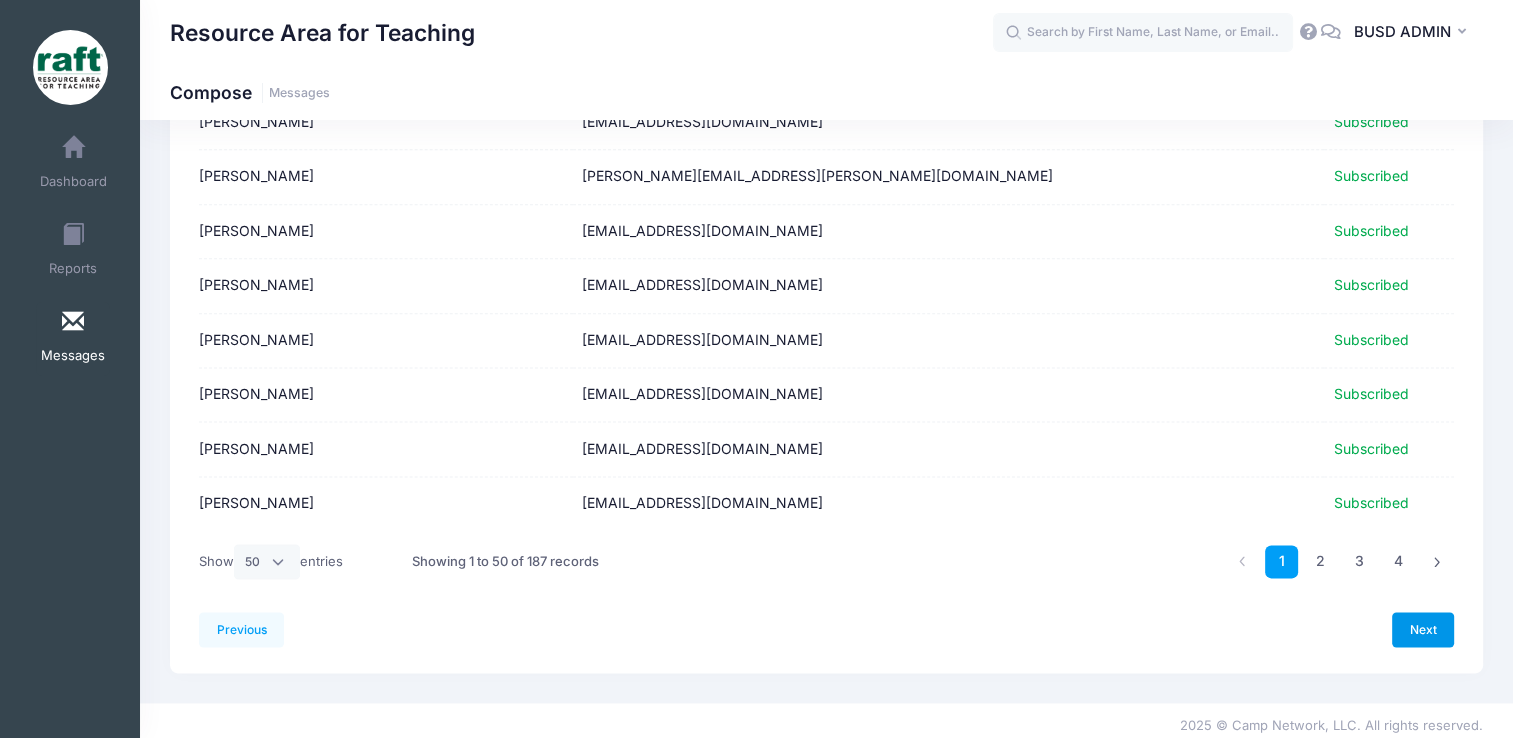 click on "Next" at bounding box center [1423, 629] 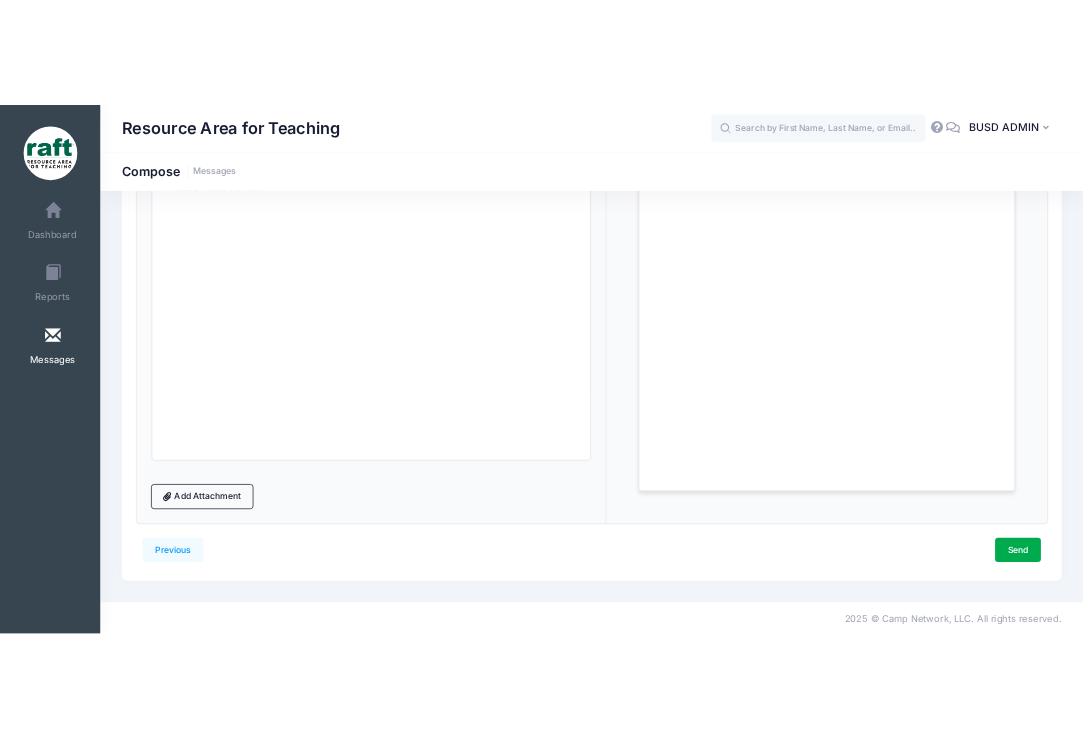 scroll, scrollTop: 0, scrollLeft: 0, axis: both 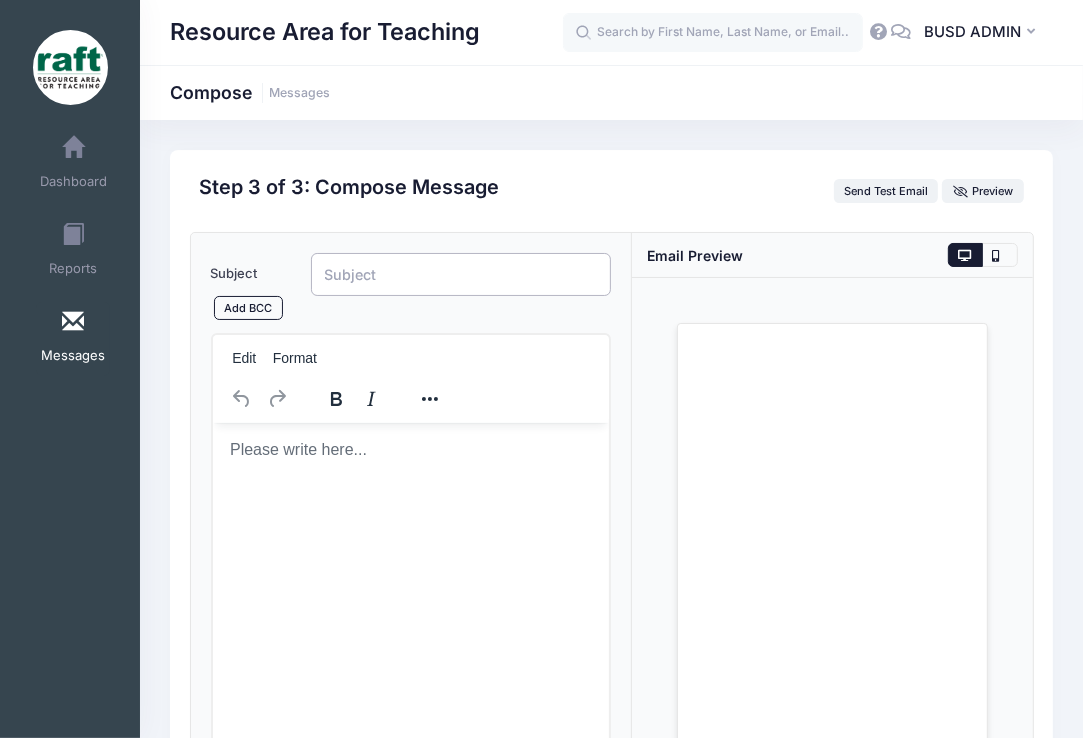 click on "Subject" at bounding box center [461, 274] 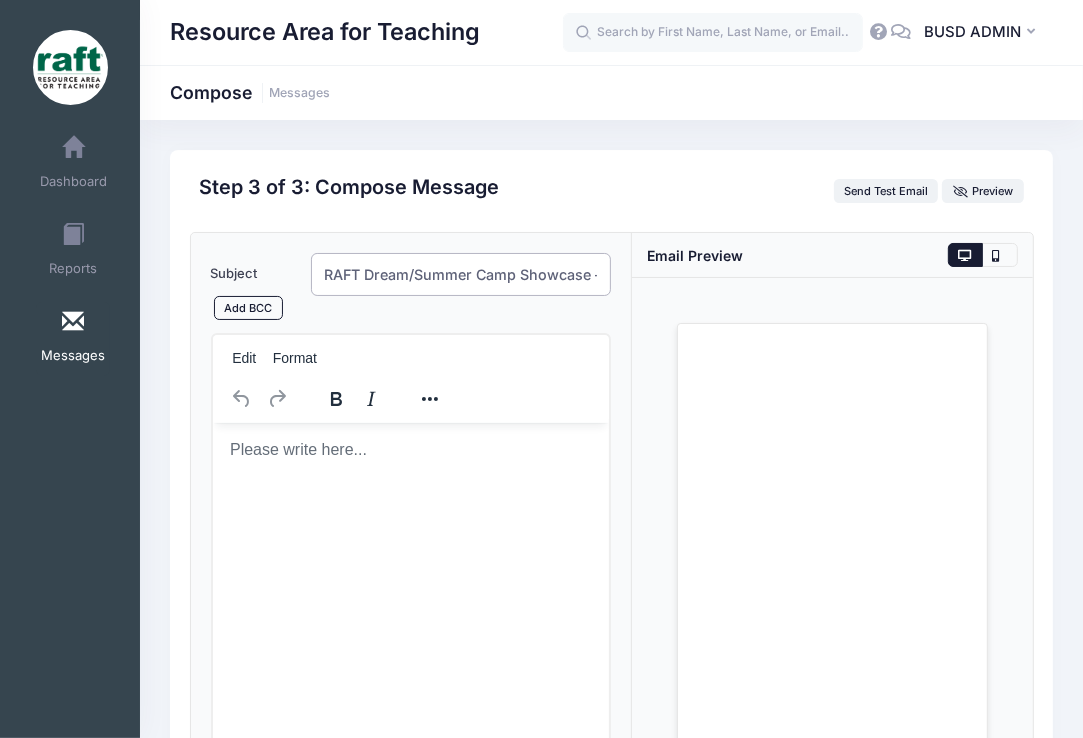 scroll, scrollTop: 0, scrollLeft: 184, axis: horizontal 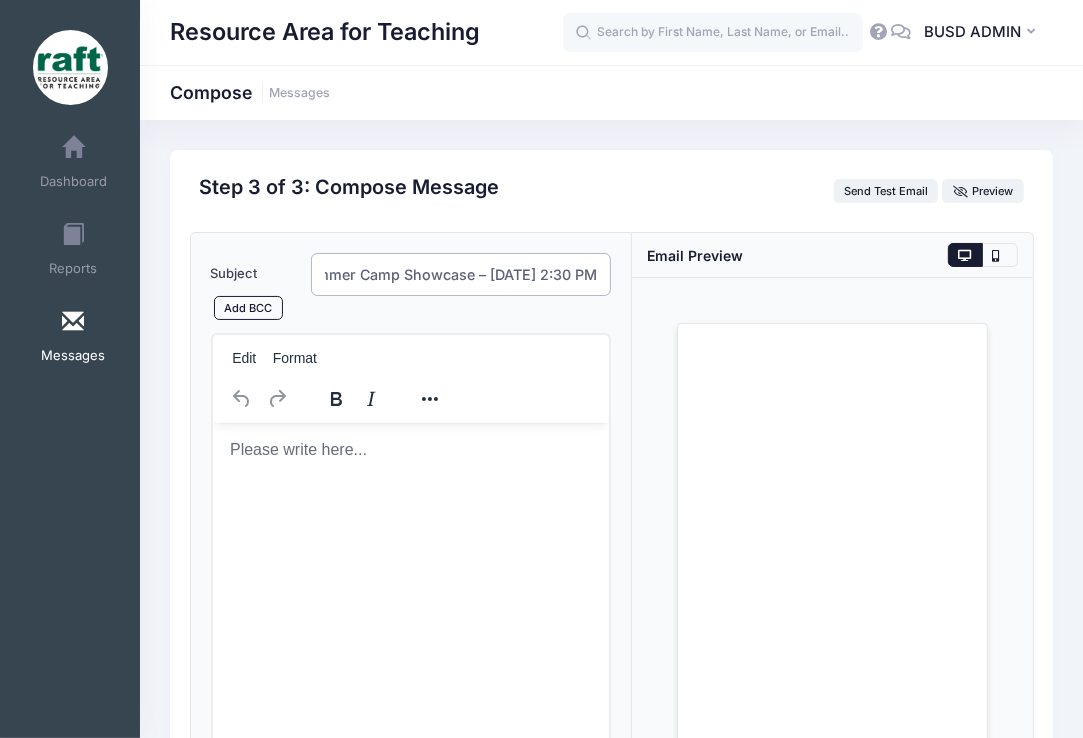 type on "RAFT Dream/Summer Camp Showcase – Friday, July 18 @ 2:30 PM" 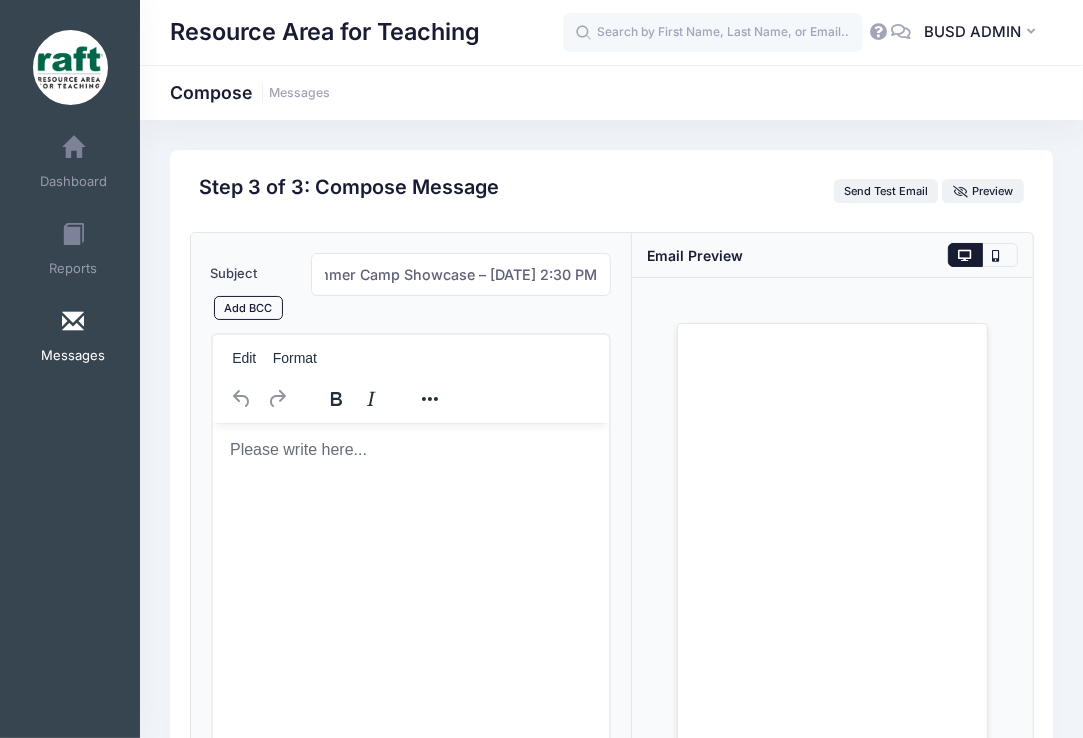 scroll, scrollTop: 0, scrollLeft: 0, axis: both 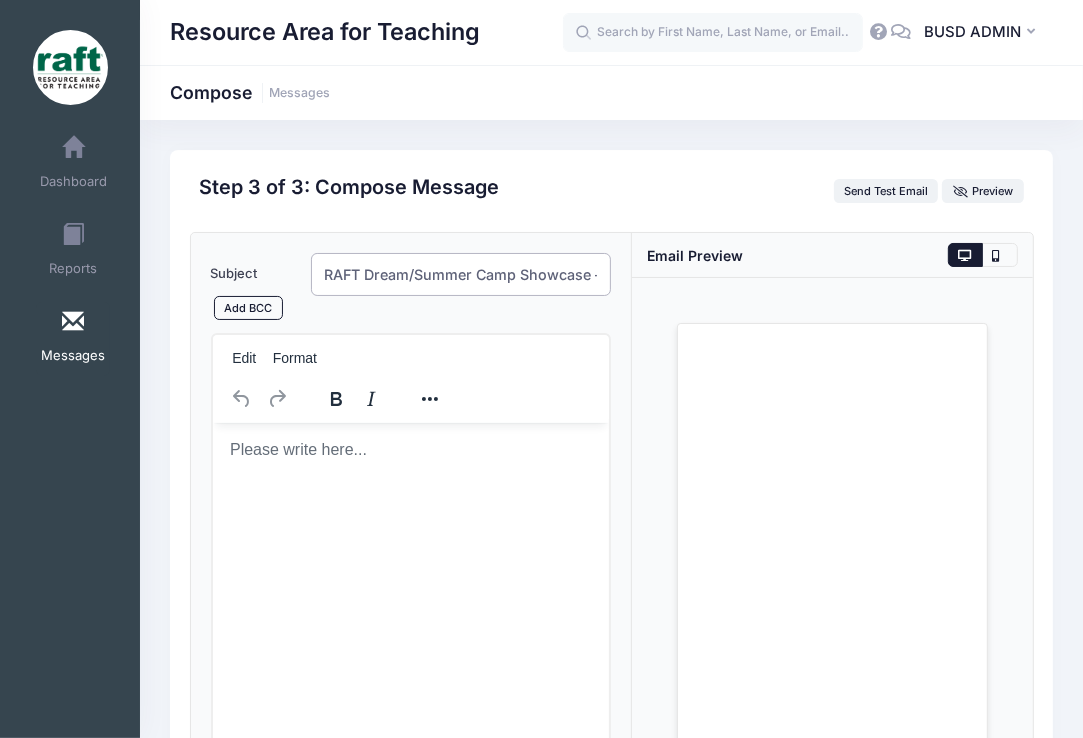click on "RAFT Dream/Summer Camp Showcase – Friday, July 18 @ 2:30 PM" at bounding box center (461, 274) 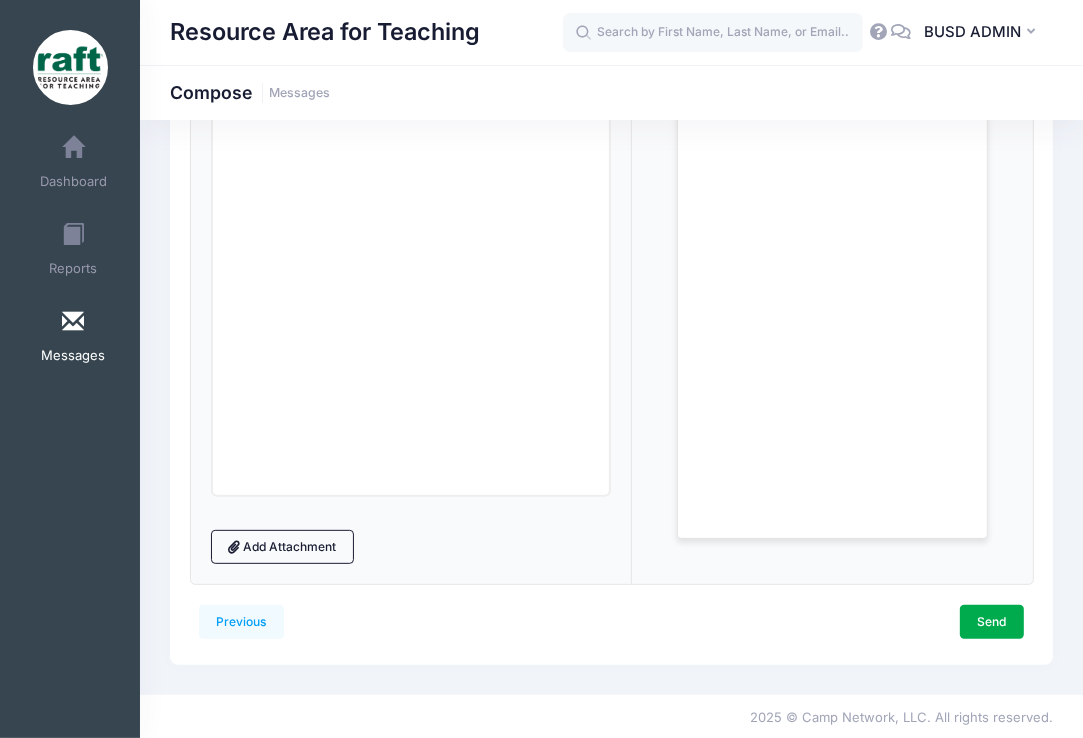 scroll, scrollTop: 55, scrollLeft: 0, axis: vertical 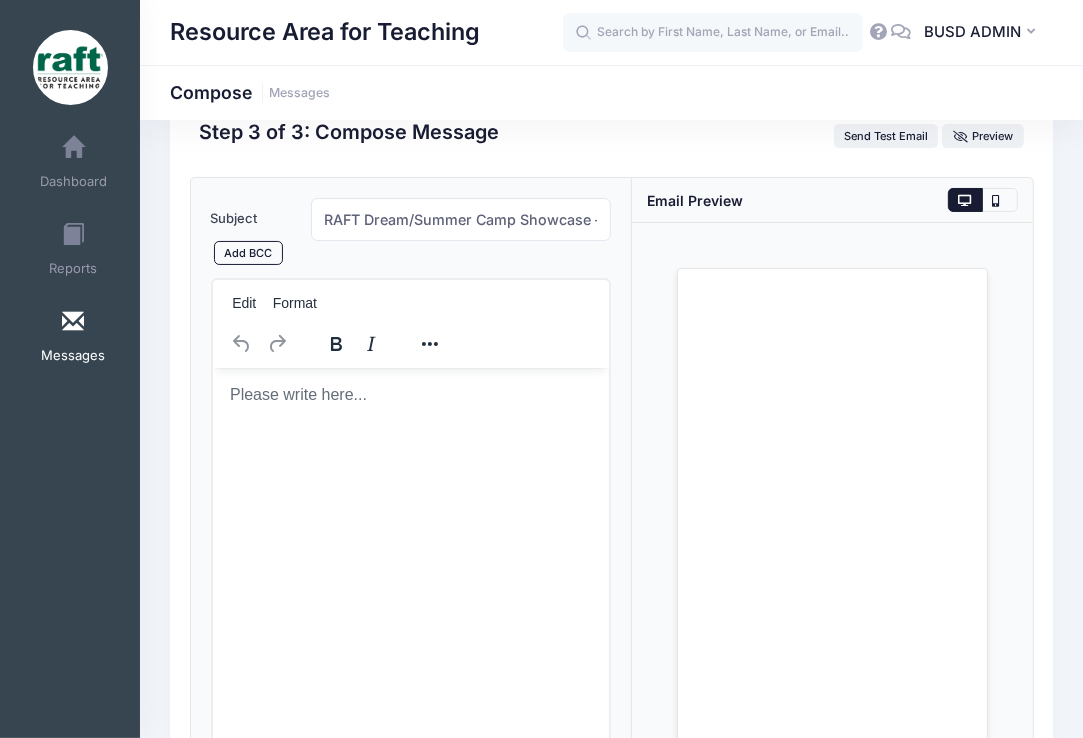 click at bounding box center [70, 67] 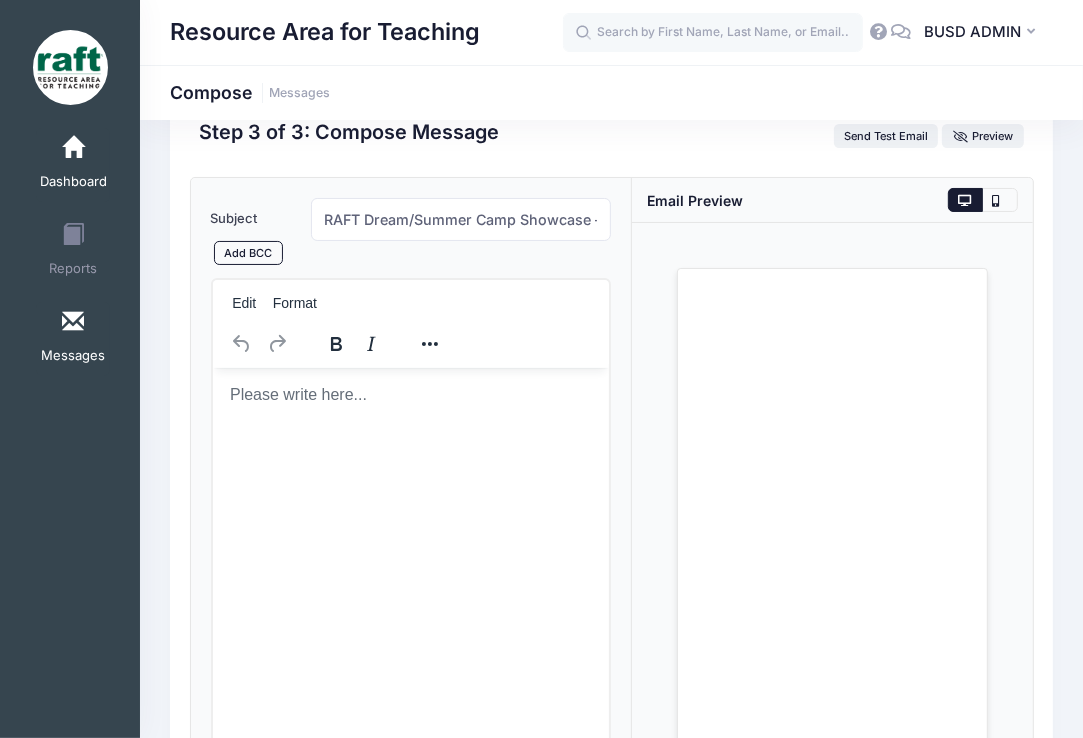 click on "Dashboard" at bounding box center (73, 165) 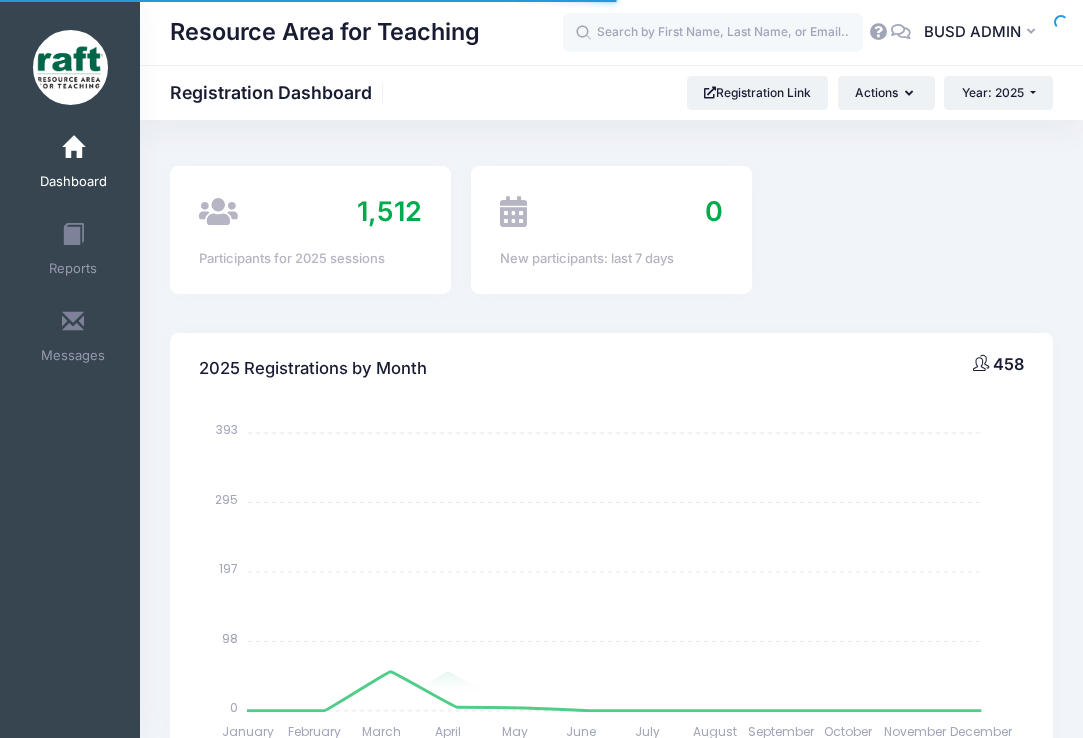 select 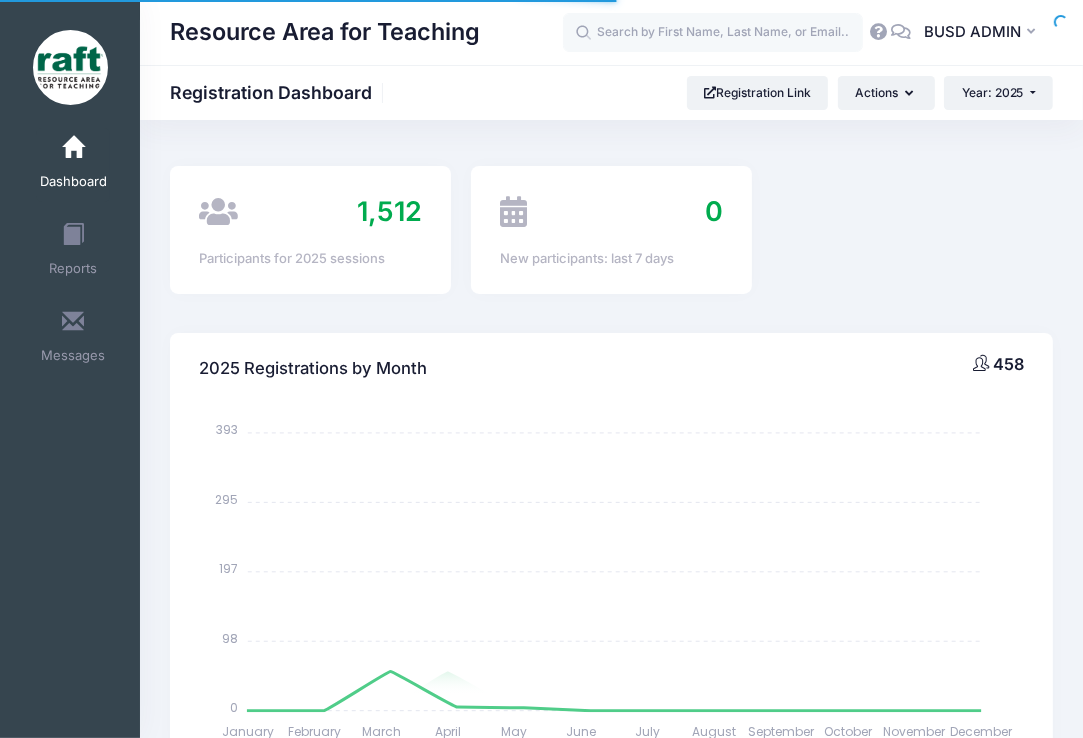 scroll, scrollTop: 0, scrollLeft: 0, axis: both 